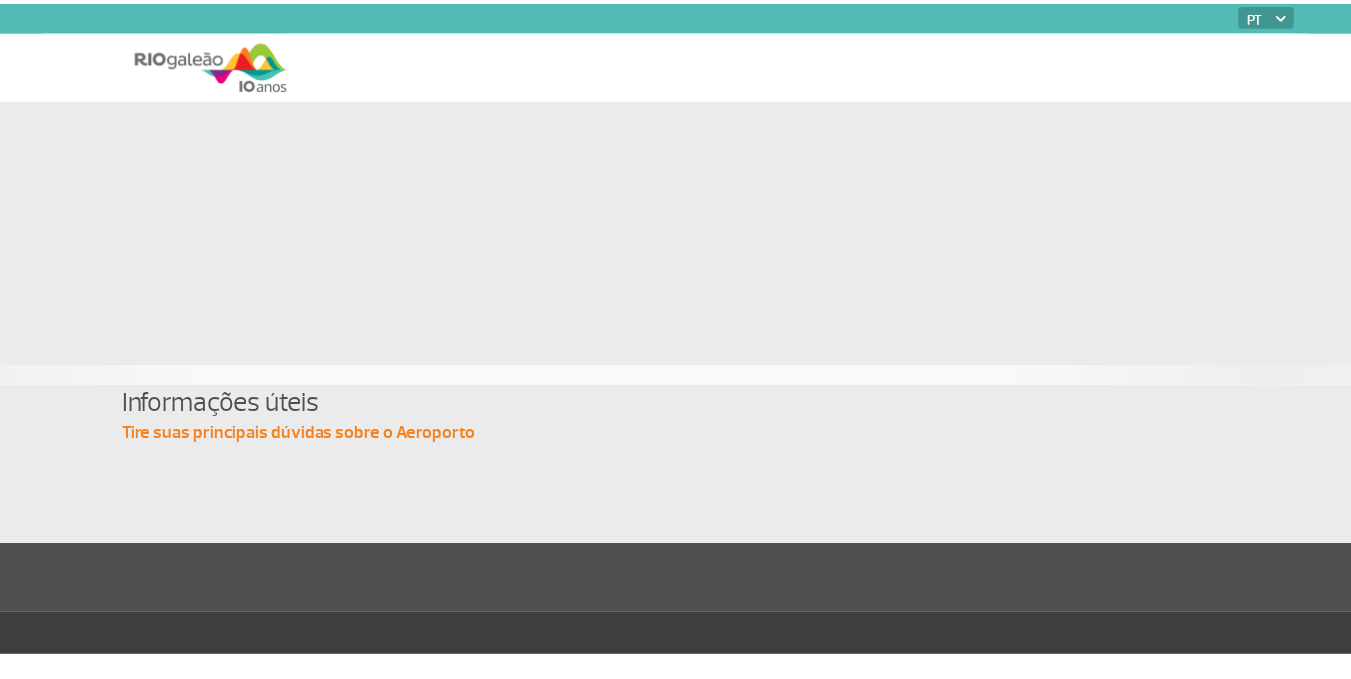 scroll, scrollTop: 0, scrollLeft: 0, axis: both 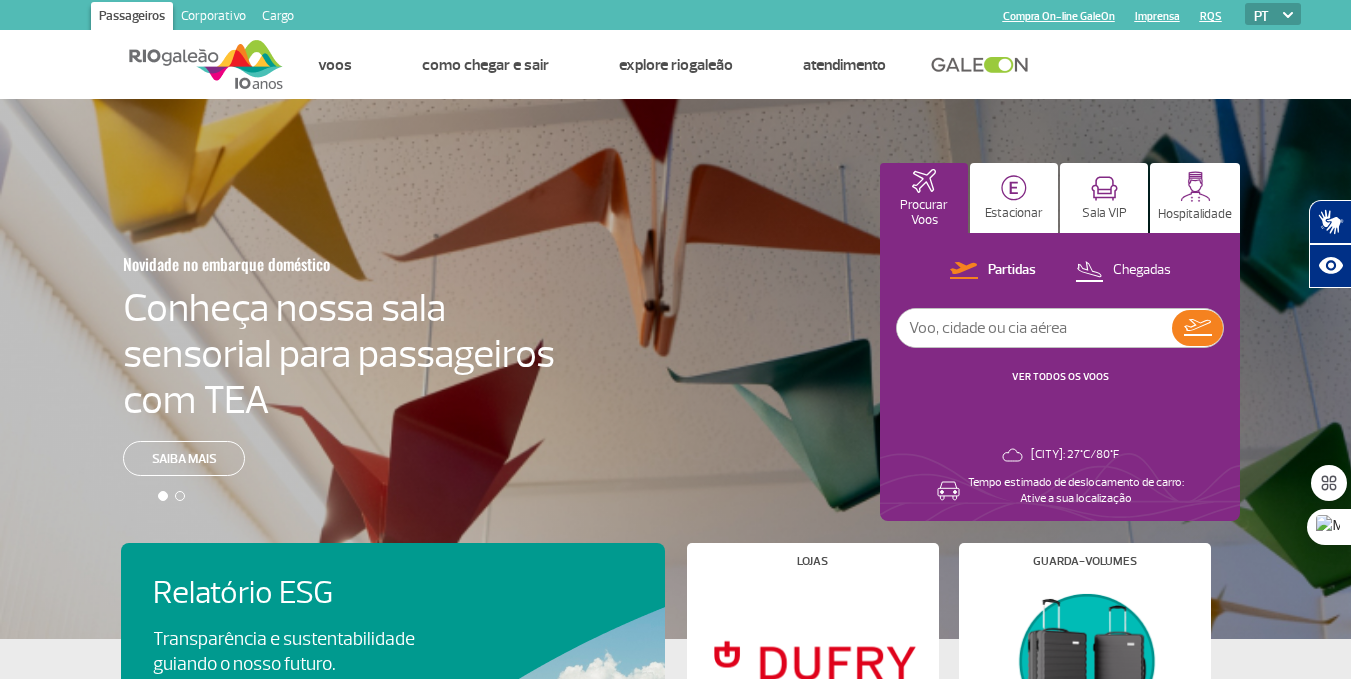 click at bounding box center [1034, 328] 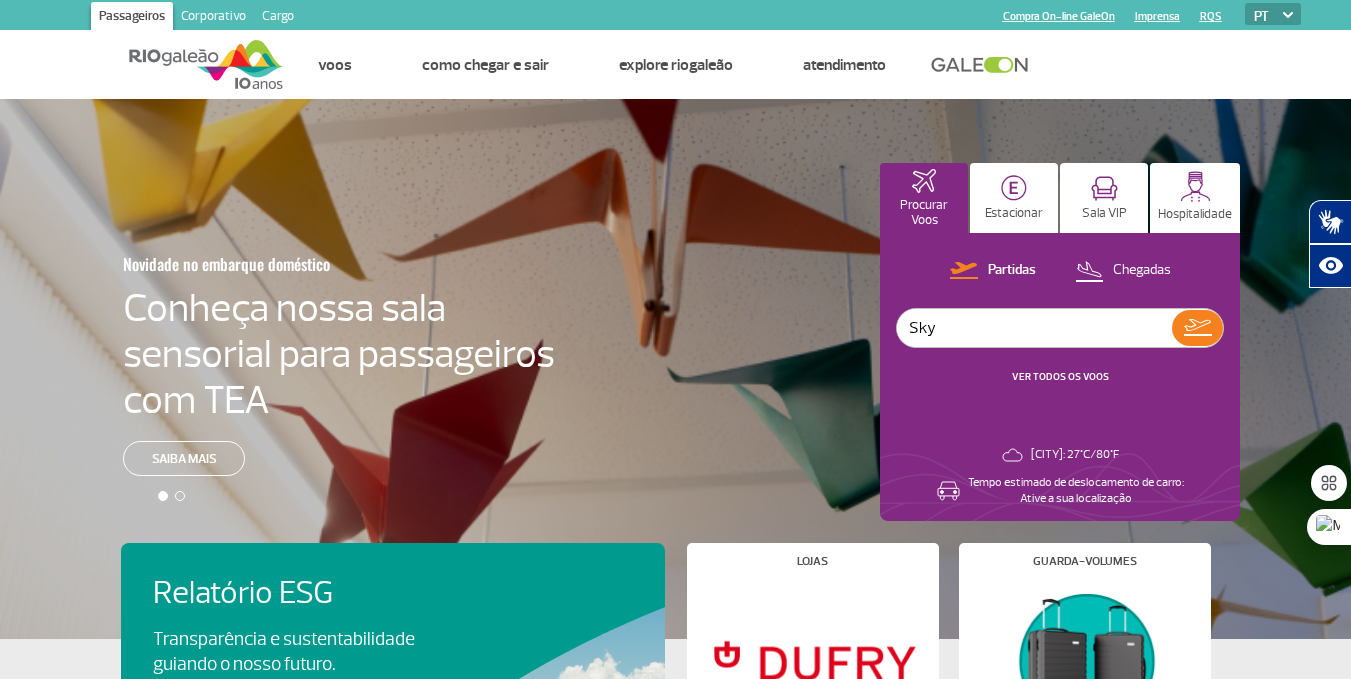 paste on "624" 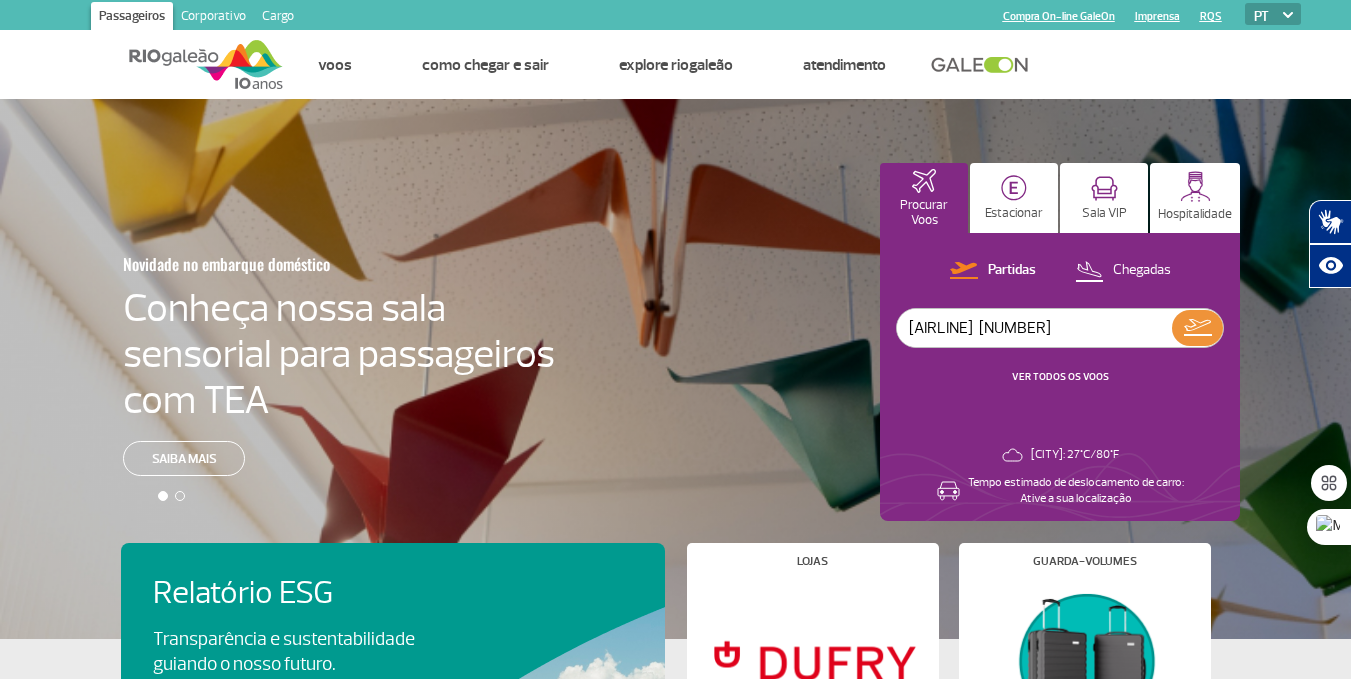 type on "[AIRLINE]  [NUMBER]" 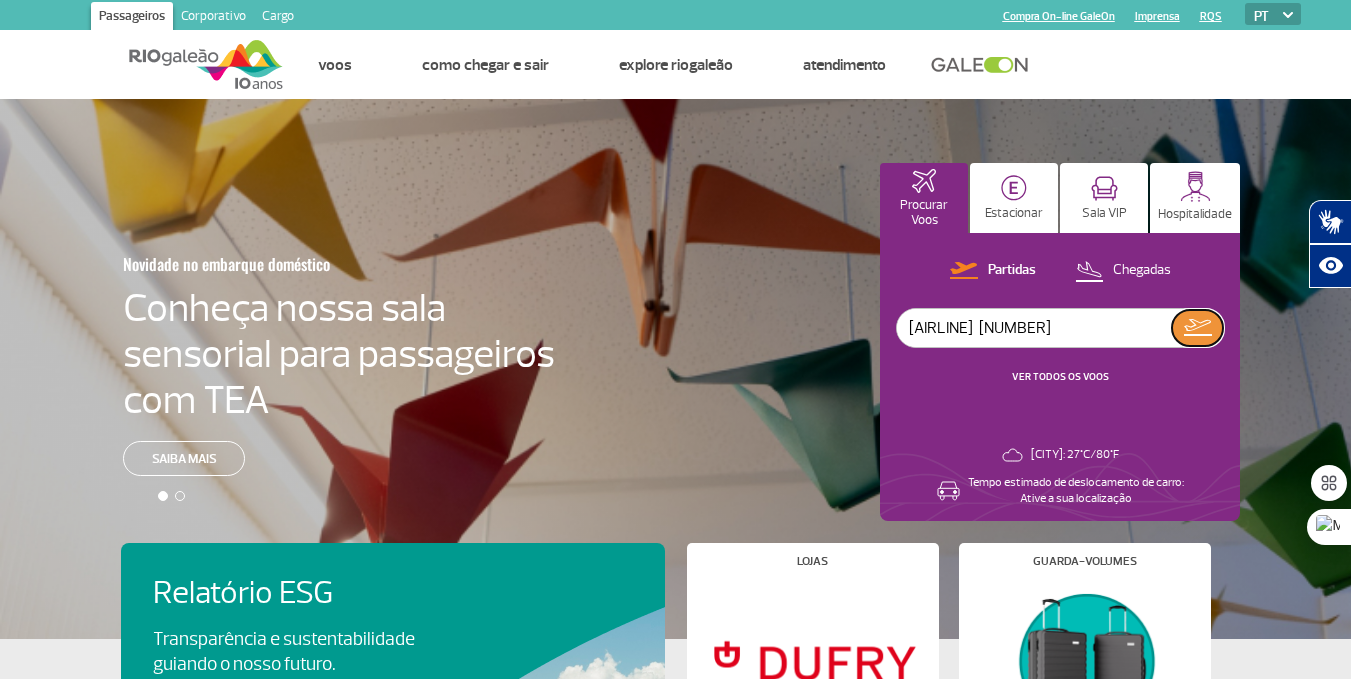 click at bounding box center [1198, 327] 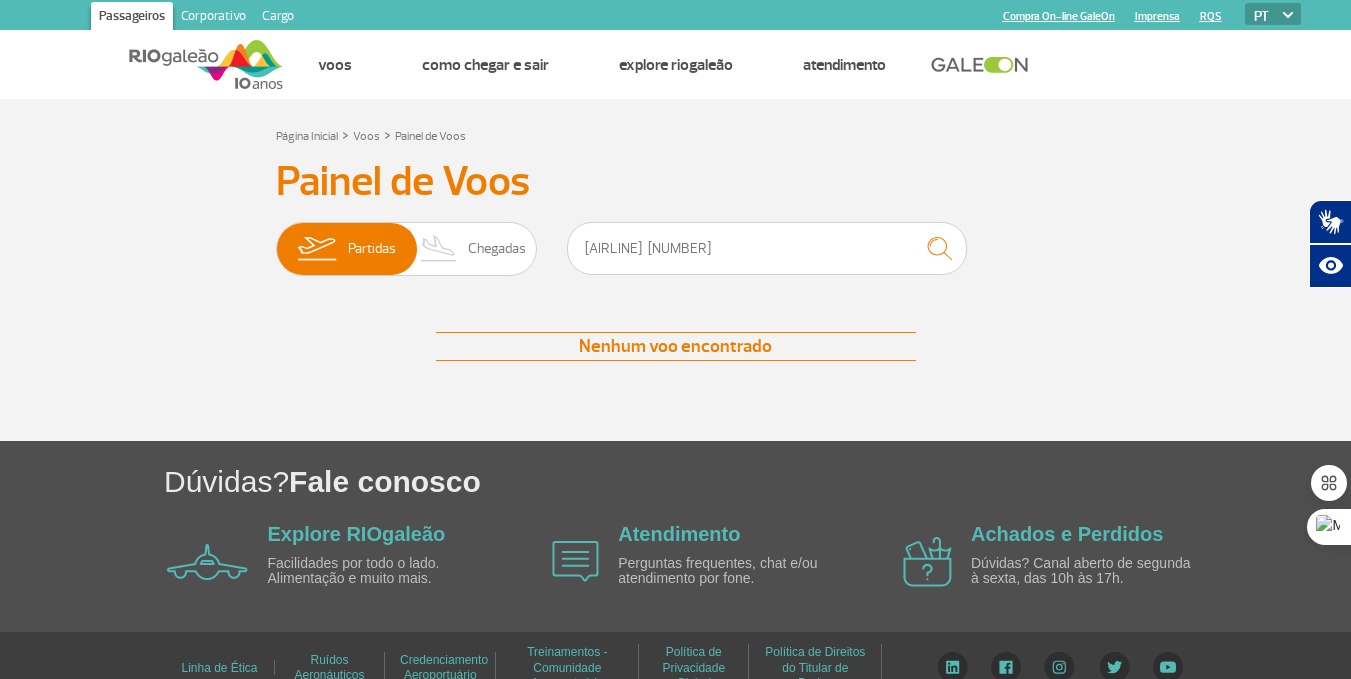 click on "Página Inicial > Voos > Painel de Voos" at bounding box center (676, 135) 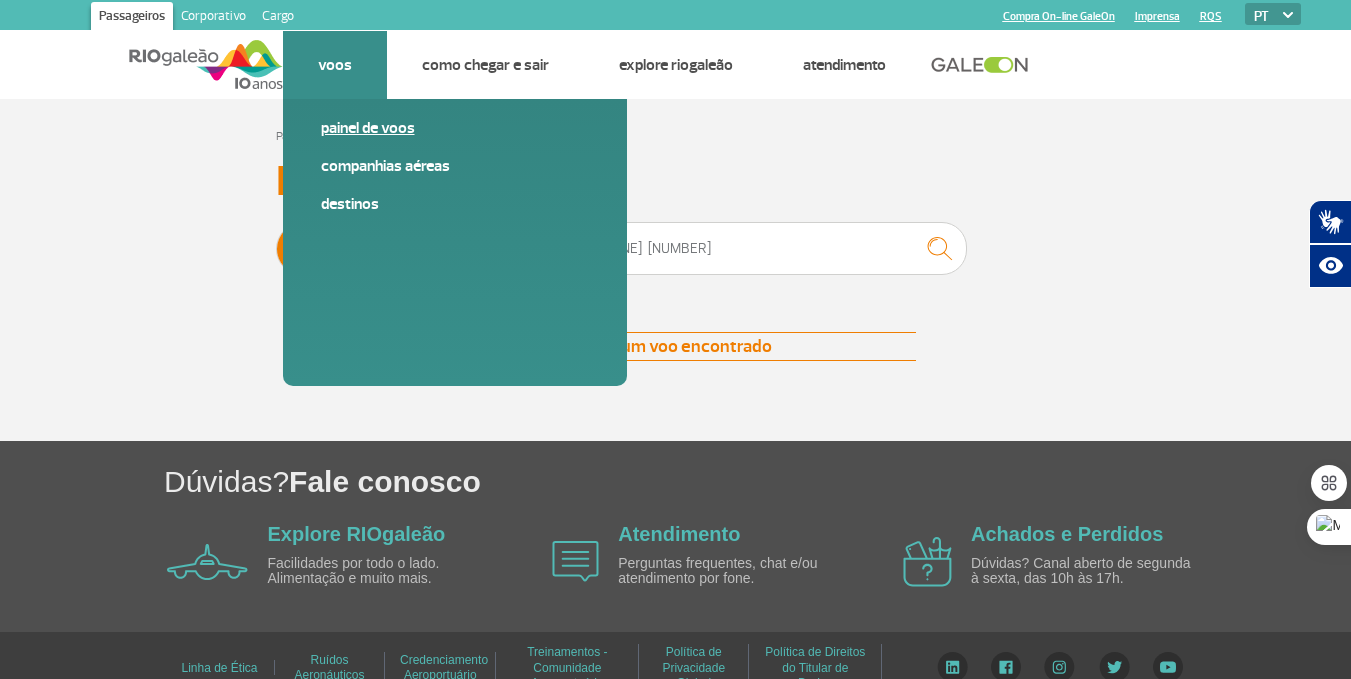 click on "Painel de voos" at bounding box center [455, 128] 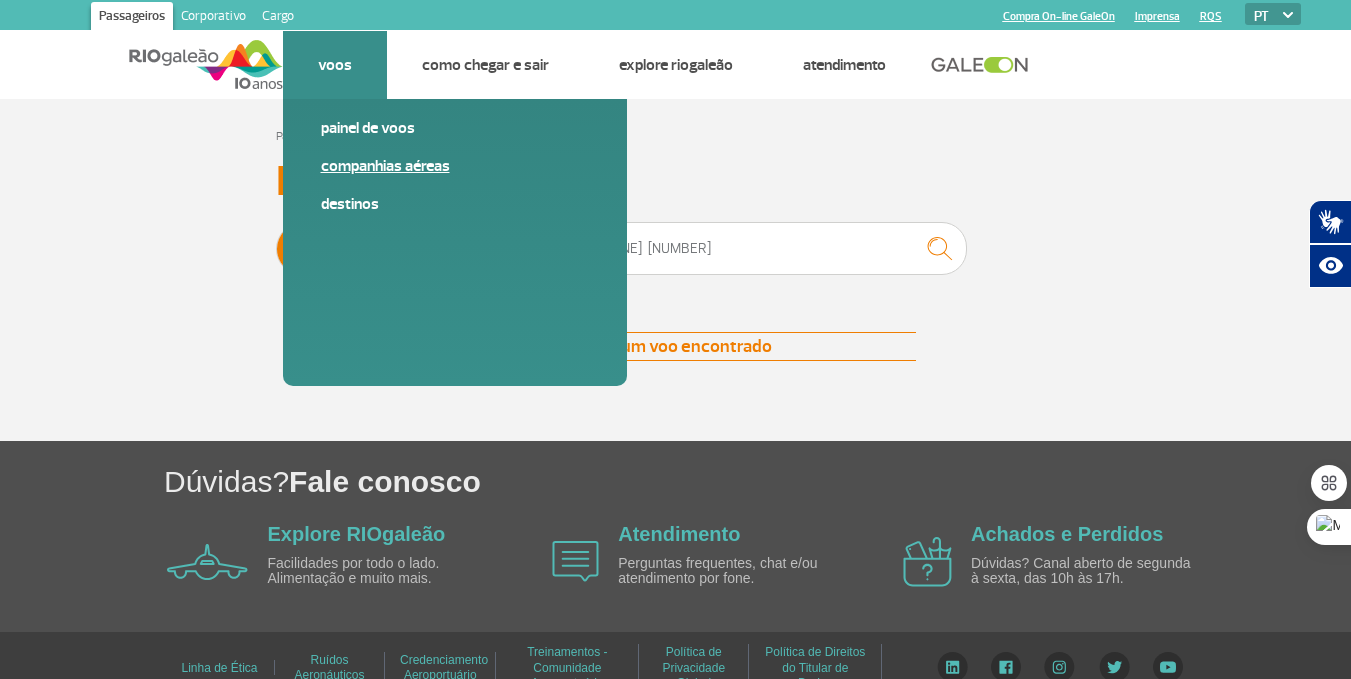 click on "Companhias Aéreas" at bounding box center [455, 166] 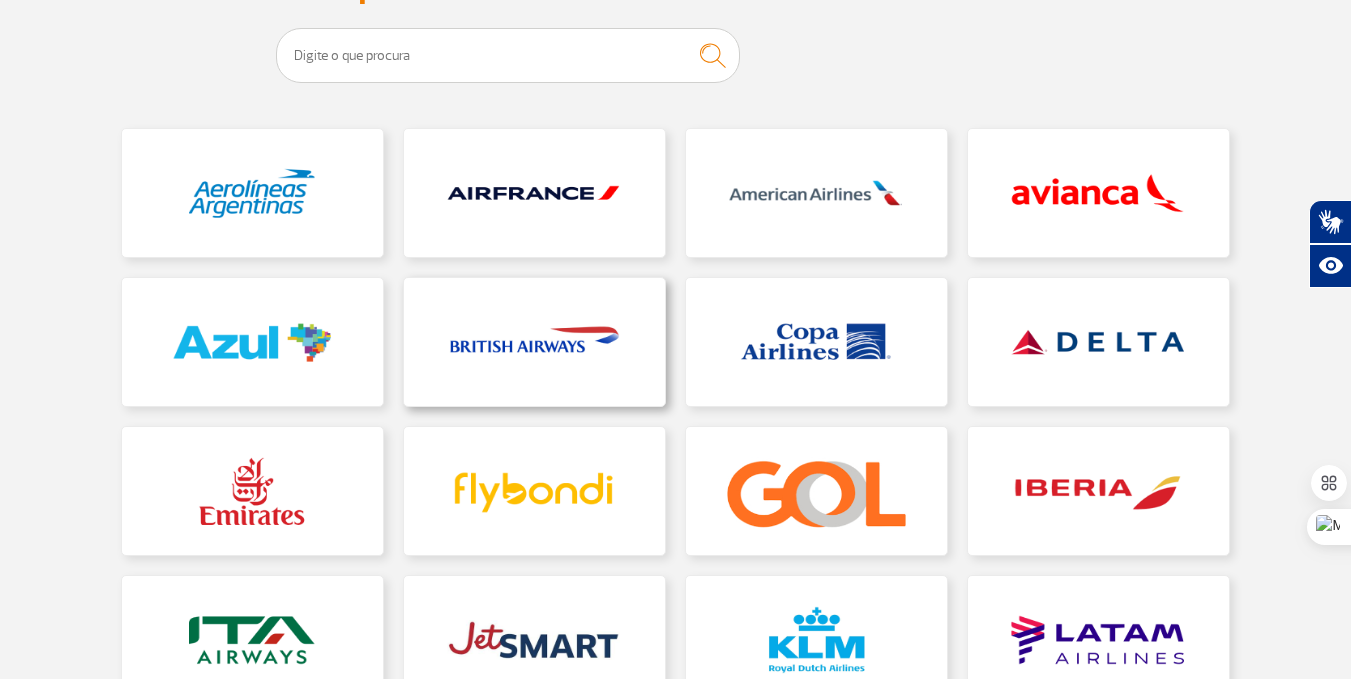scroll, scrollTop: 100, scrollLeft: 0, axis: vertical 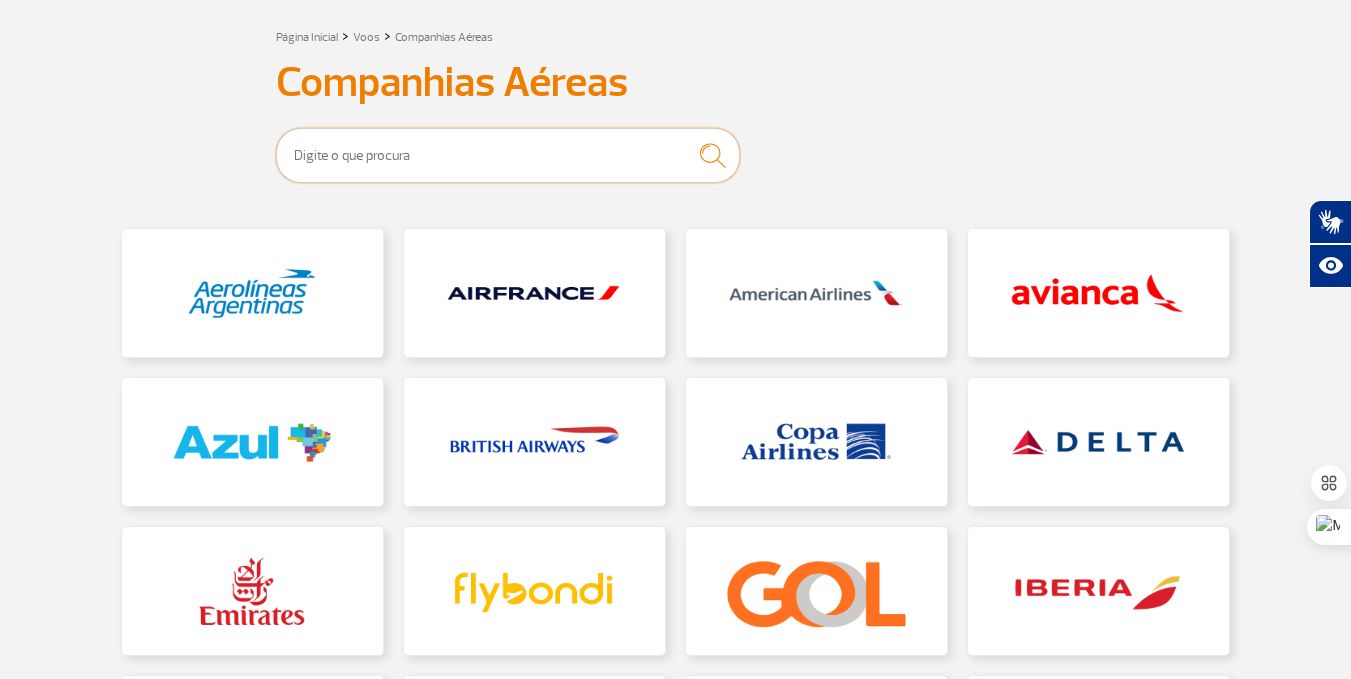 click at bounding box center [508, 155] 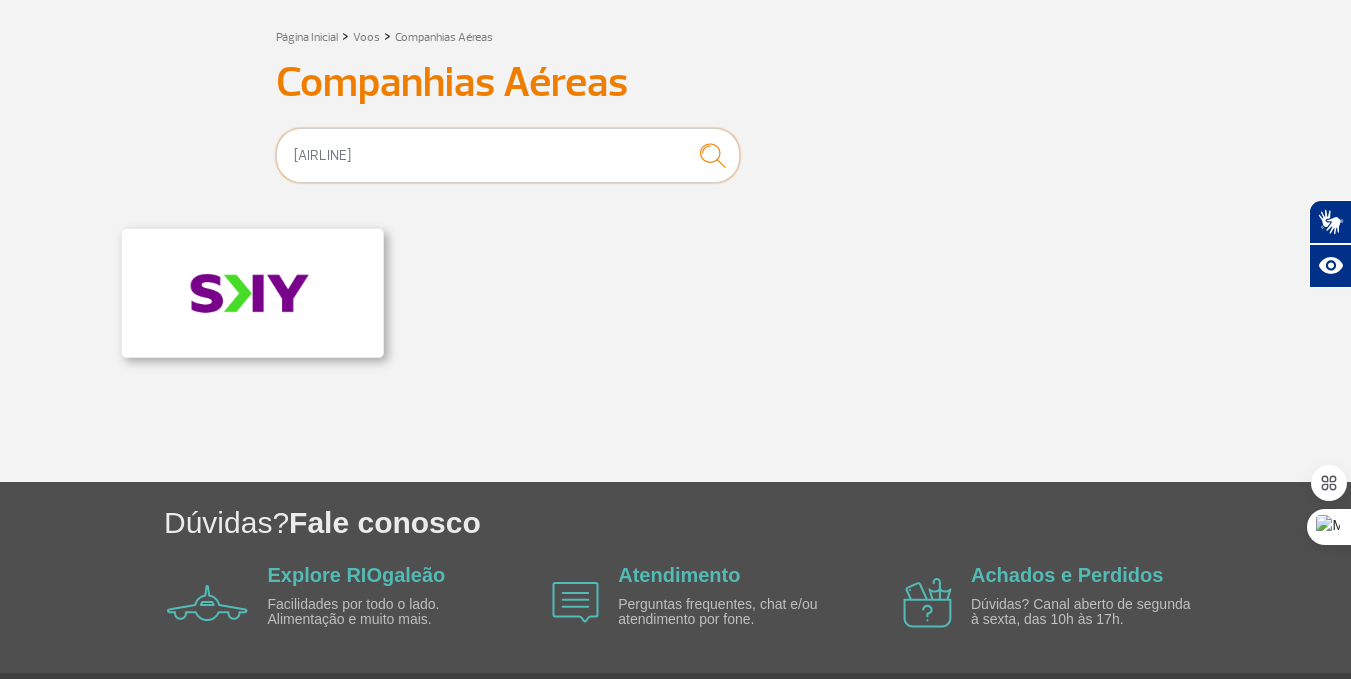 type on "[AIRLINE]" 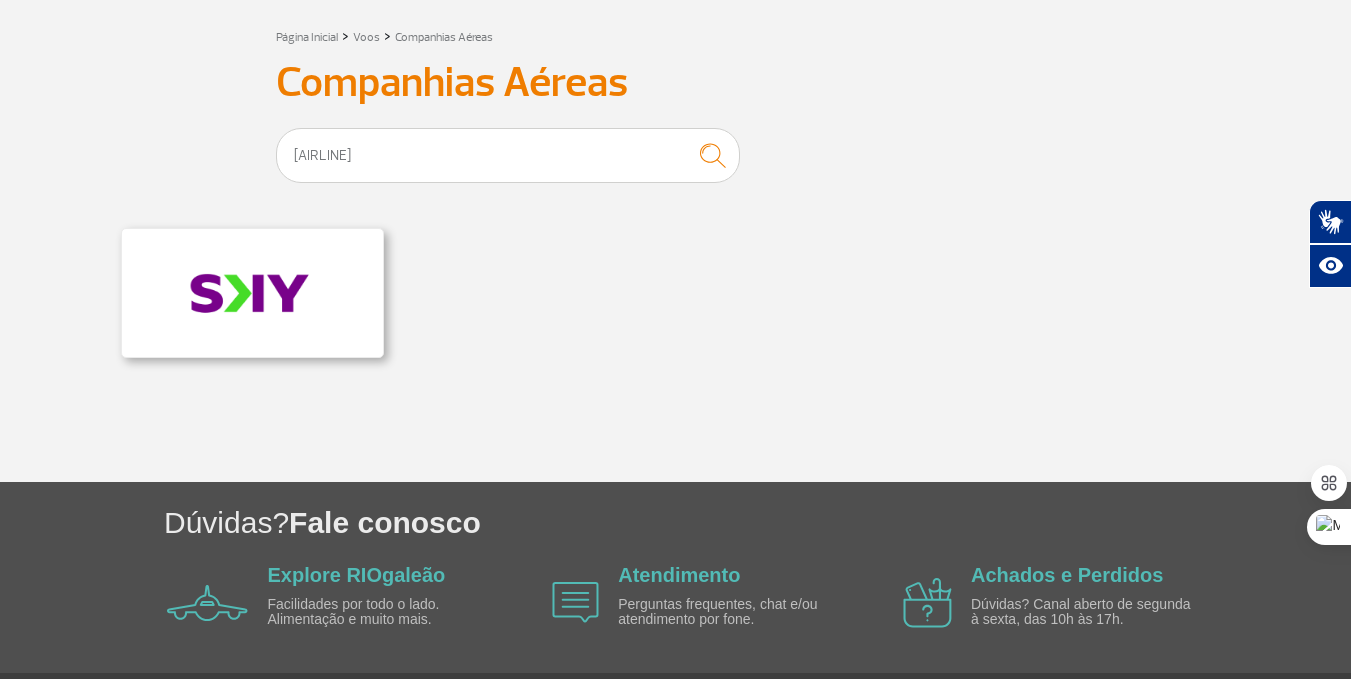 click at bounding box center (252, 293) 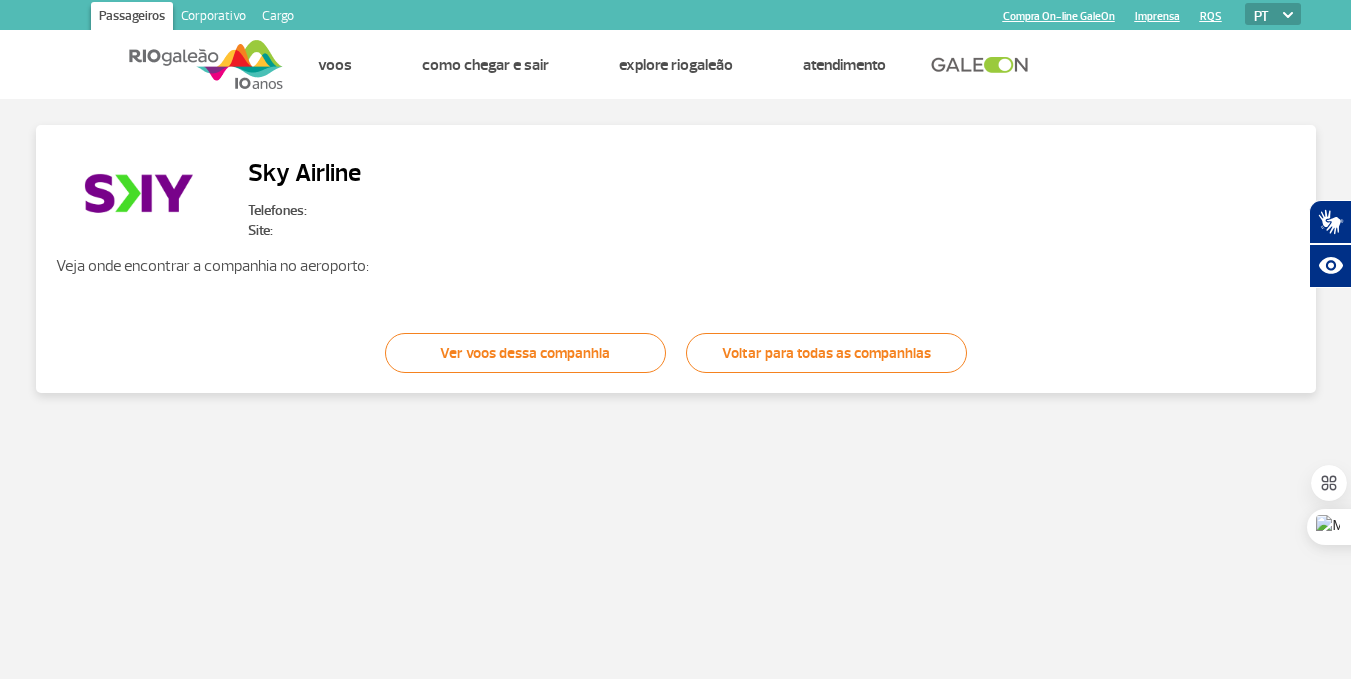 scroll, scrollTop: 0, scrollLeft: 0, axis: both 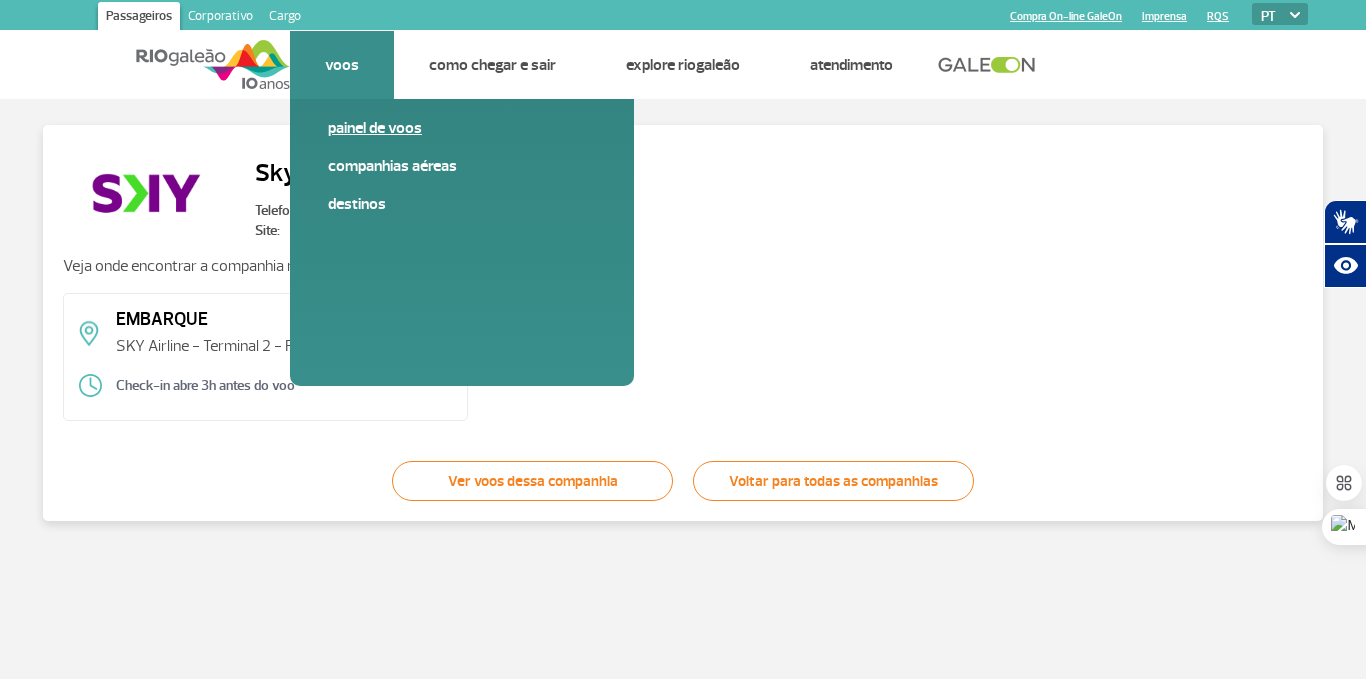 click on "Painel de voos" at bounding box center (462, 128) 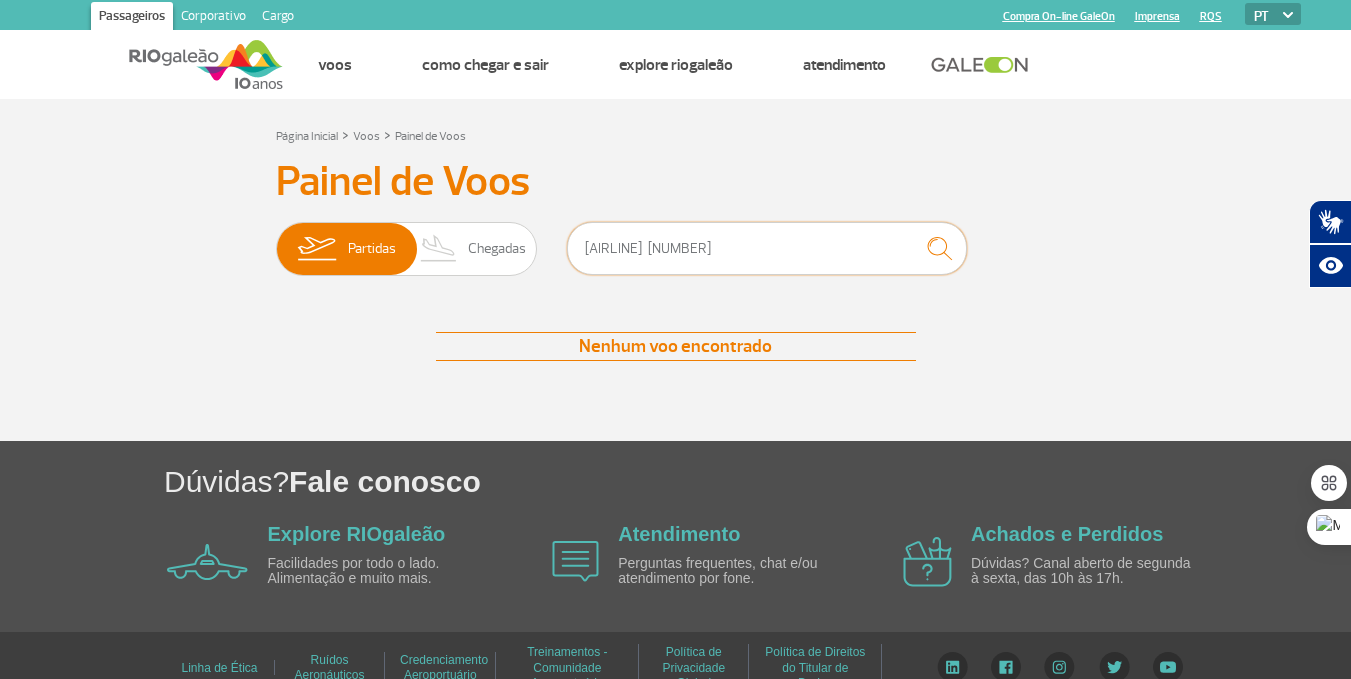 click on "[AIRLINE]  [NUMBER]" at bounding box center [767, 248] 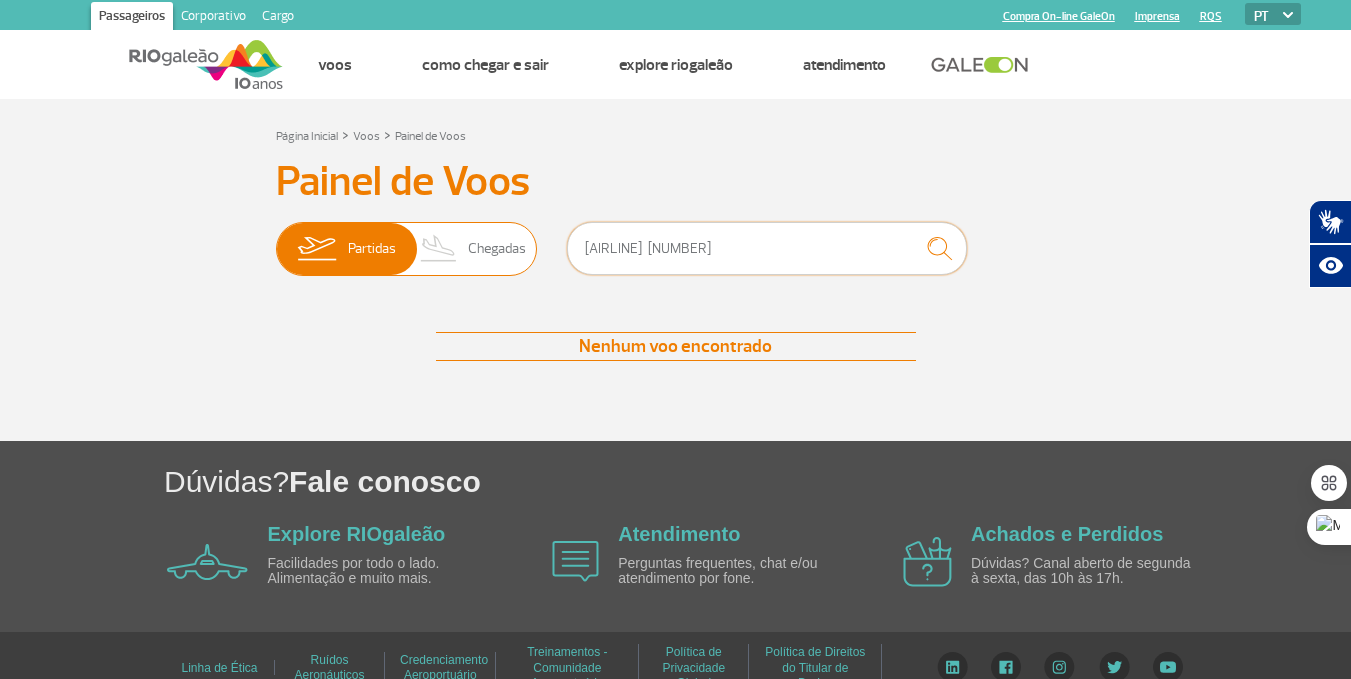 drag, startPoint x: 666, startPoint y: 238, endPoint x: 430, endPoint y: 231, distance: 236.10379 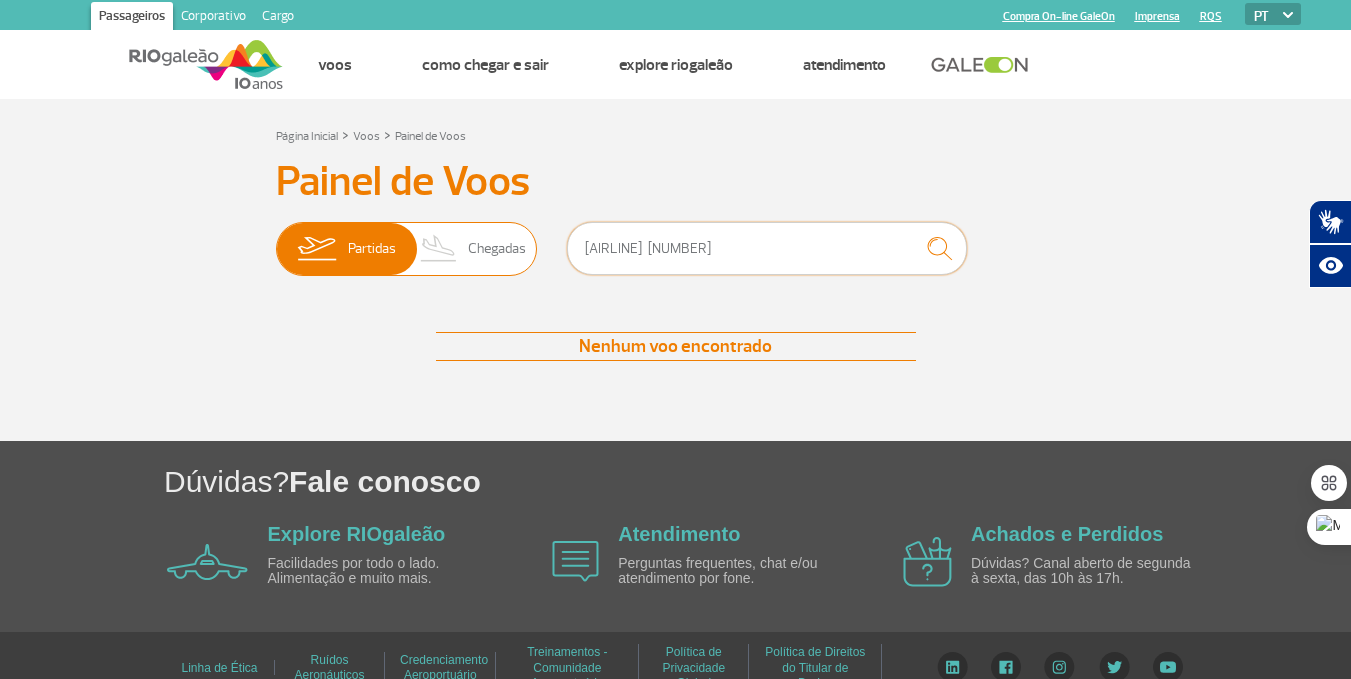 paste 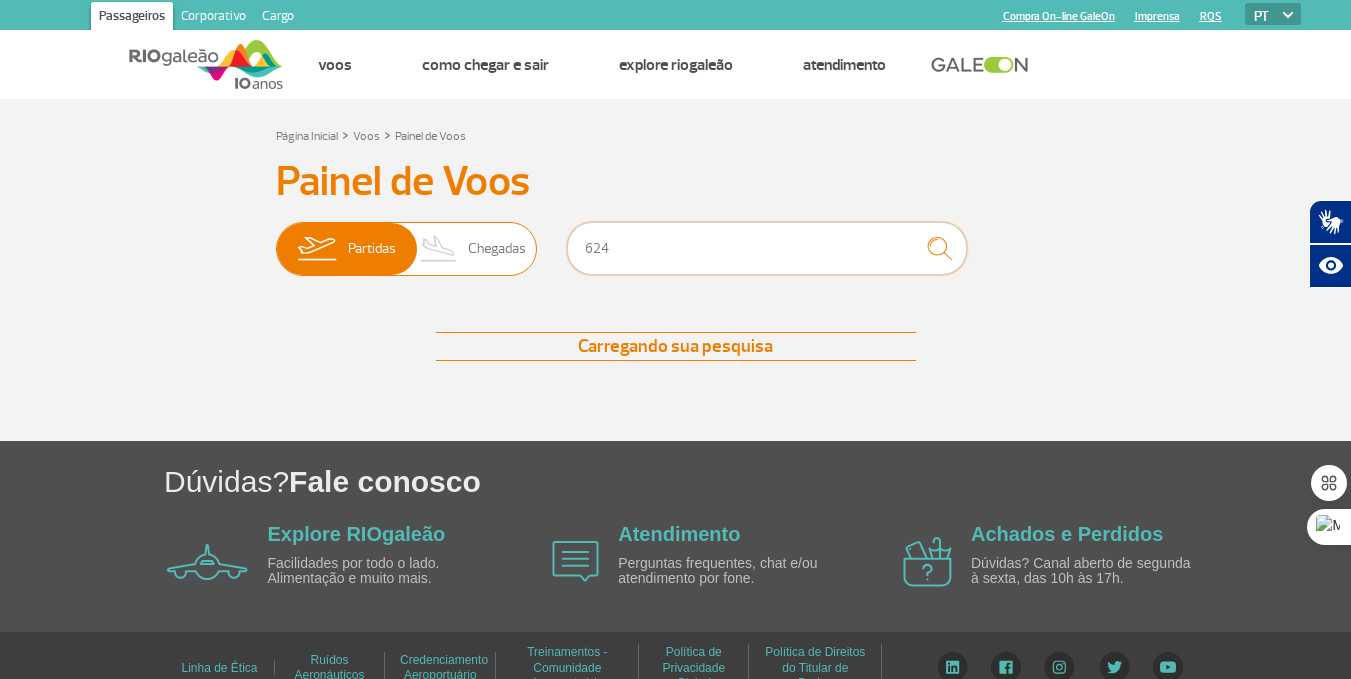 type on "624" 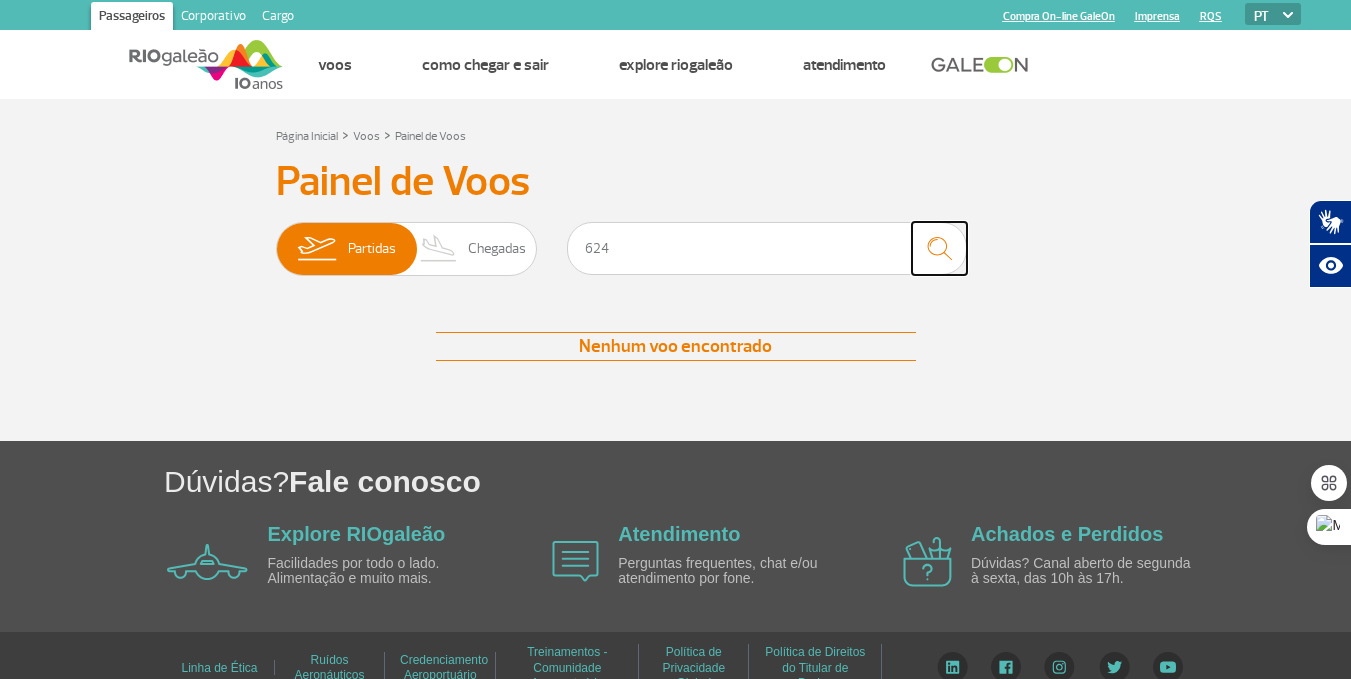 click at bounding box center [939, 248] 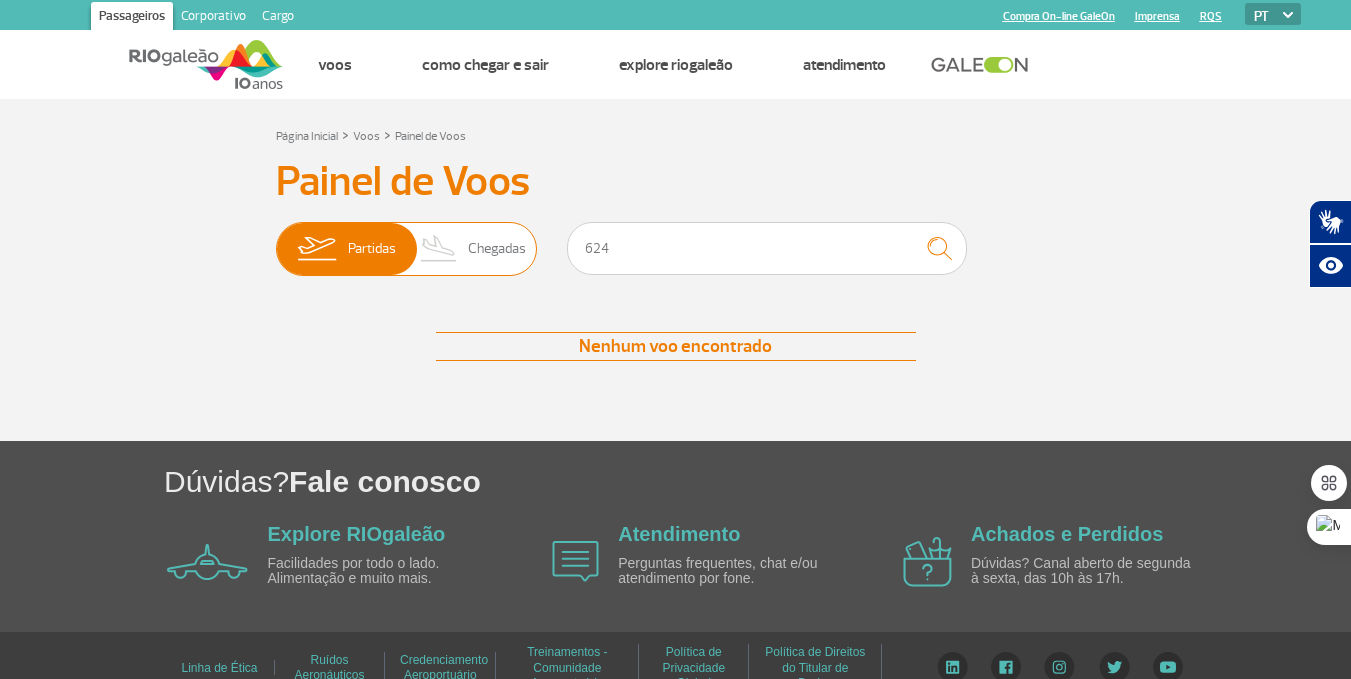 click on "Chegadas" at bounding box center [497, 249] 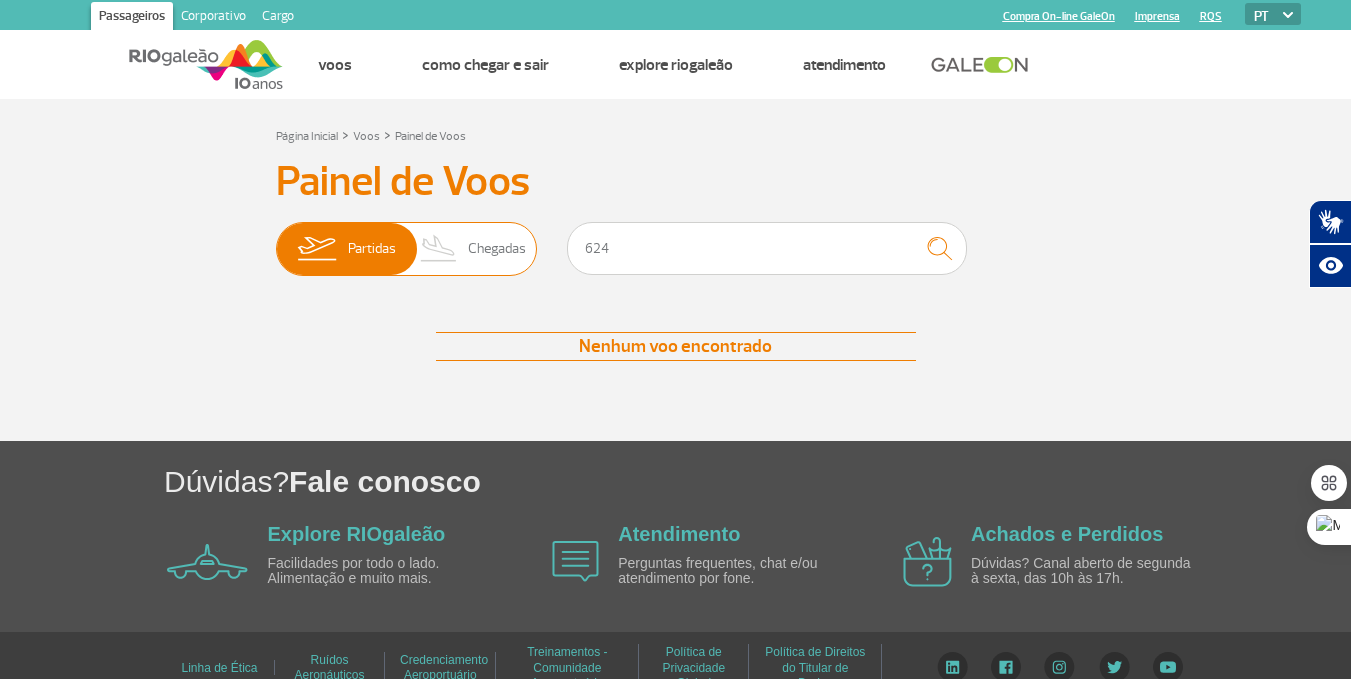 click on "Partidas   Chegadas" at bounding box center (276, 239) 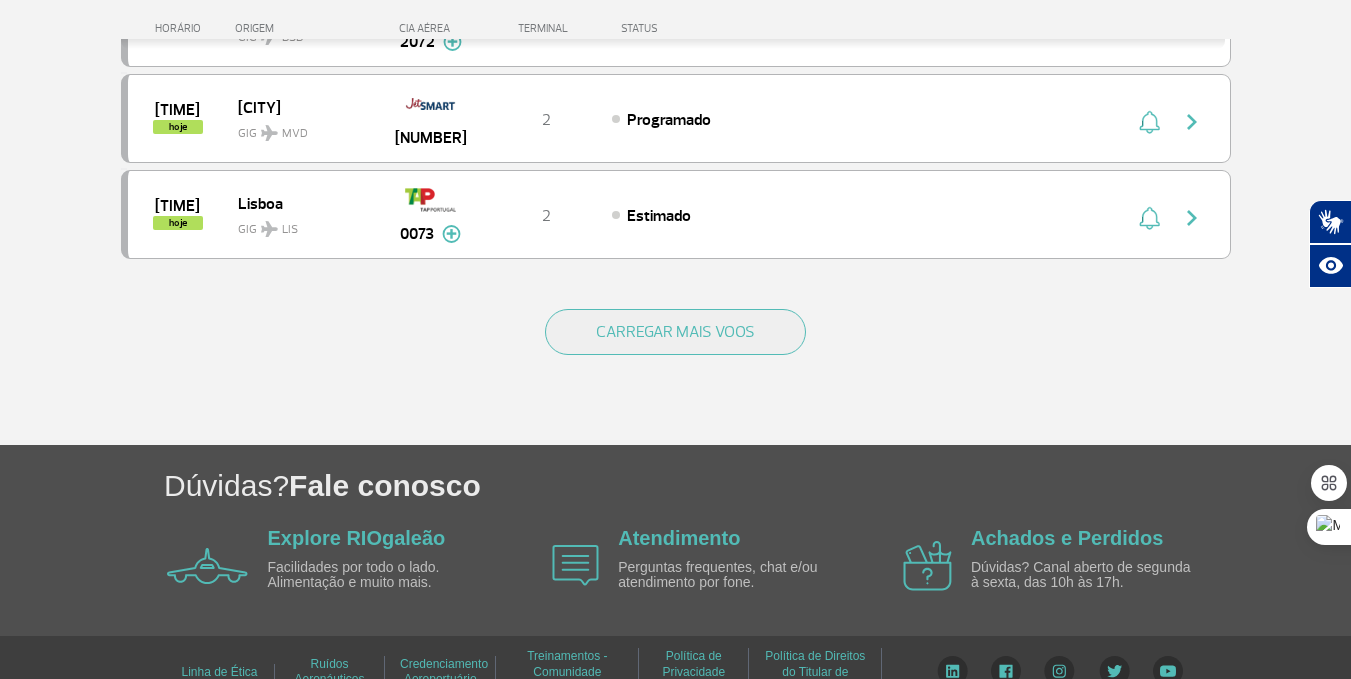 scroll, scrollTop: 2030, scrollLeft: 0, axis: vertical 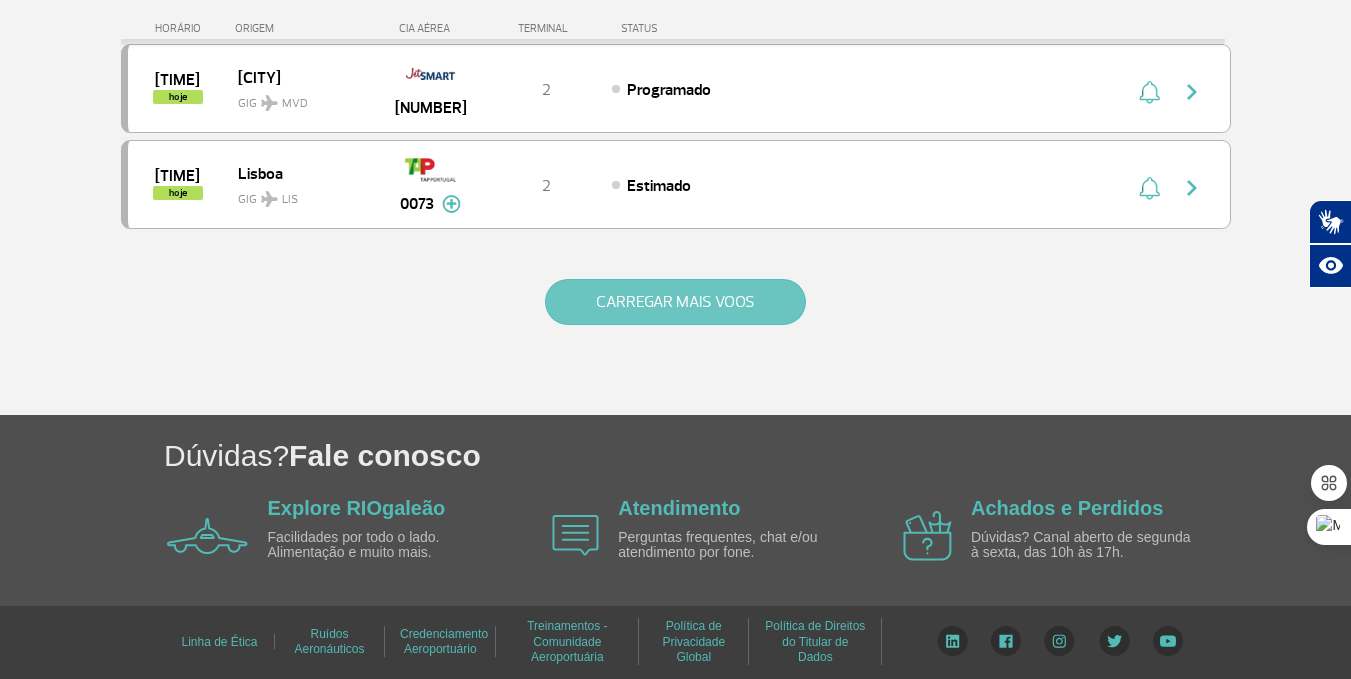 click on "CARREGAR MAIS VOOS" at bounding box center (675, 302) 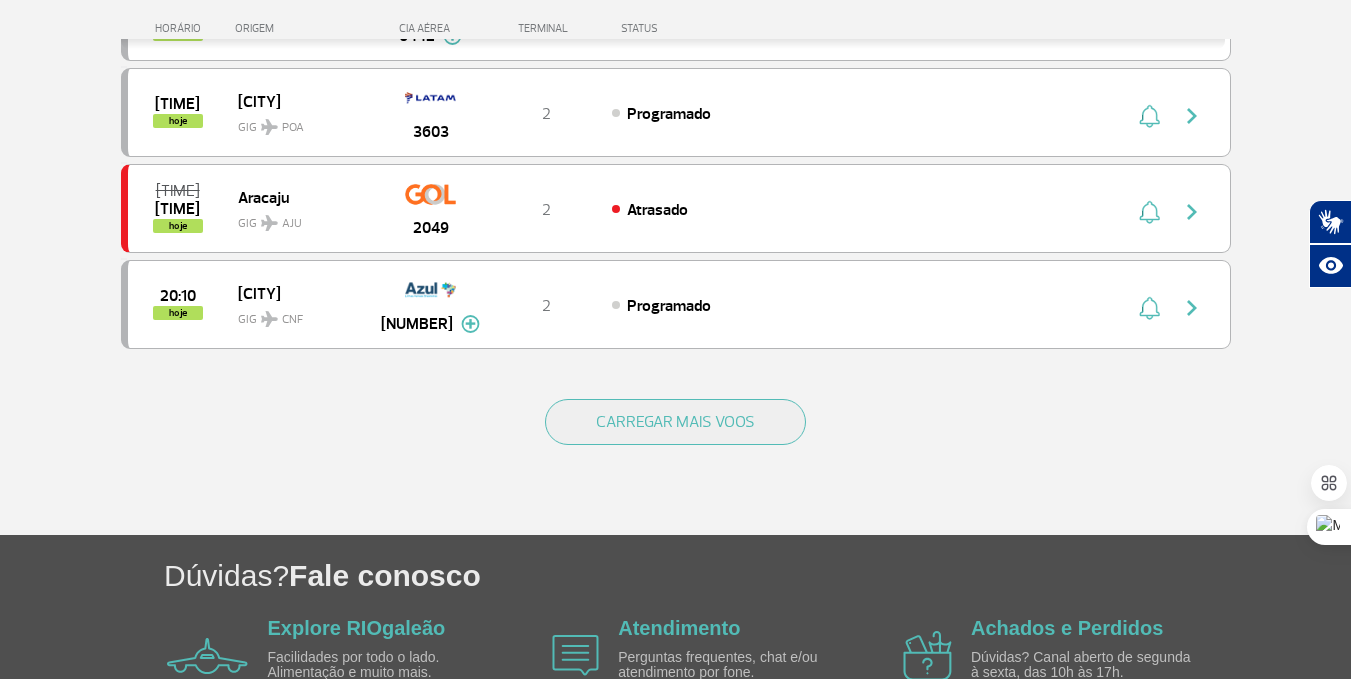 scroll, scrollTop: 3930, scrollLeft: 0, axis: vertical 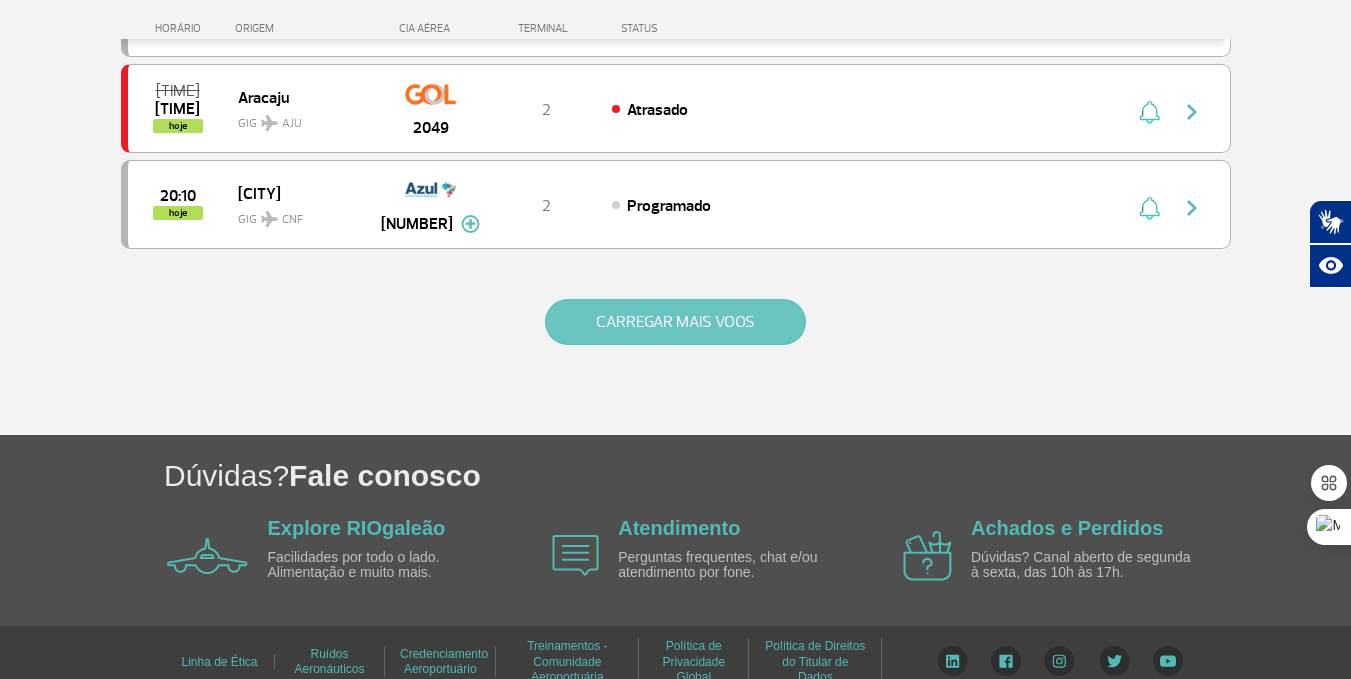 click on "CARREGAR MAIS VOOS" at bounding box center (675, 322) 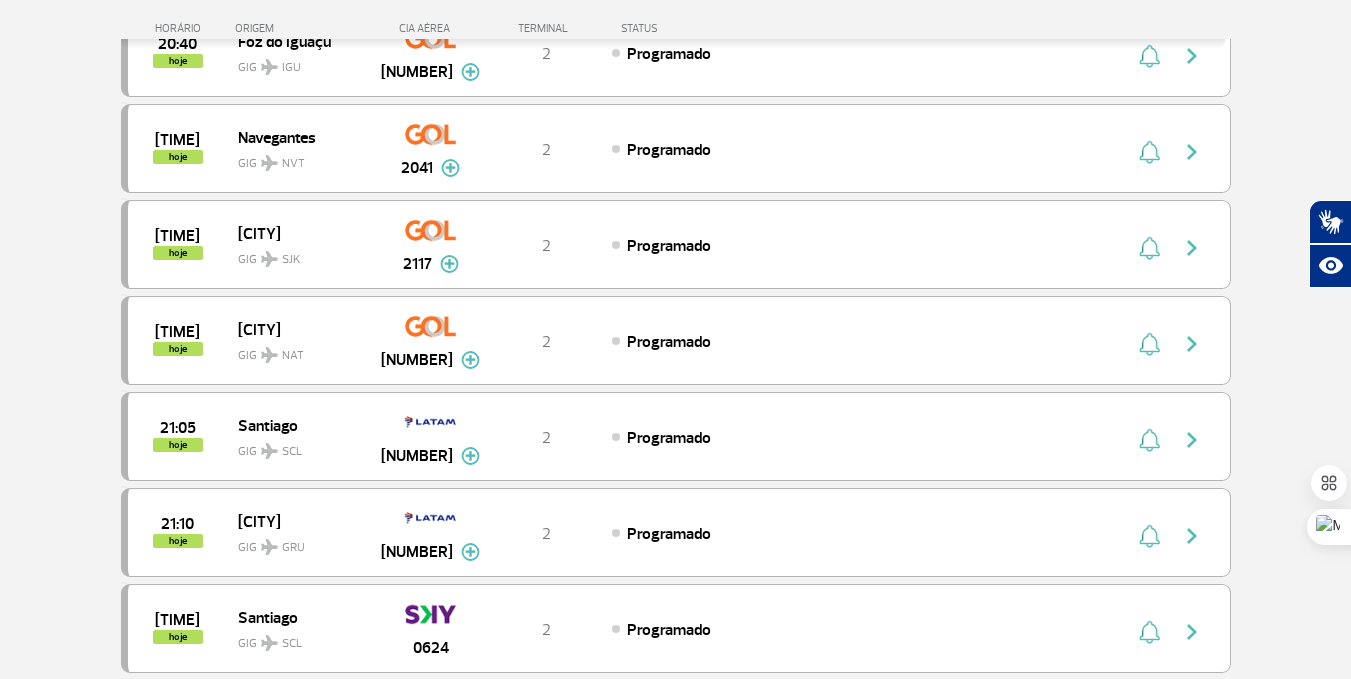scroll, scrollTop: 5870, scrollLeft: 0, axis: vertical 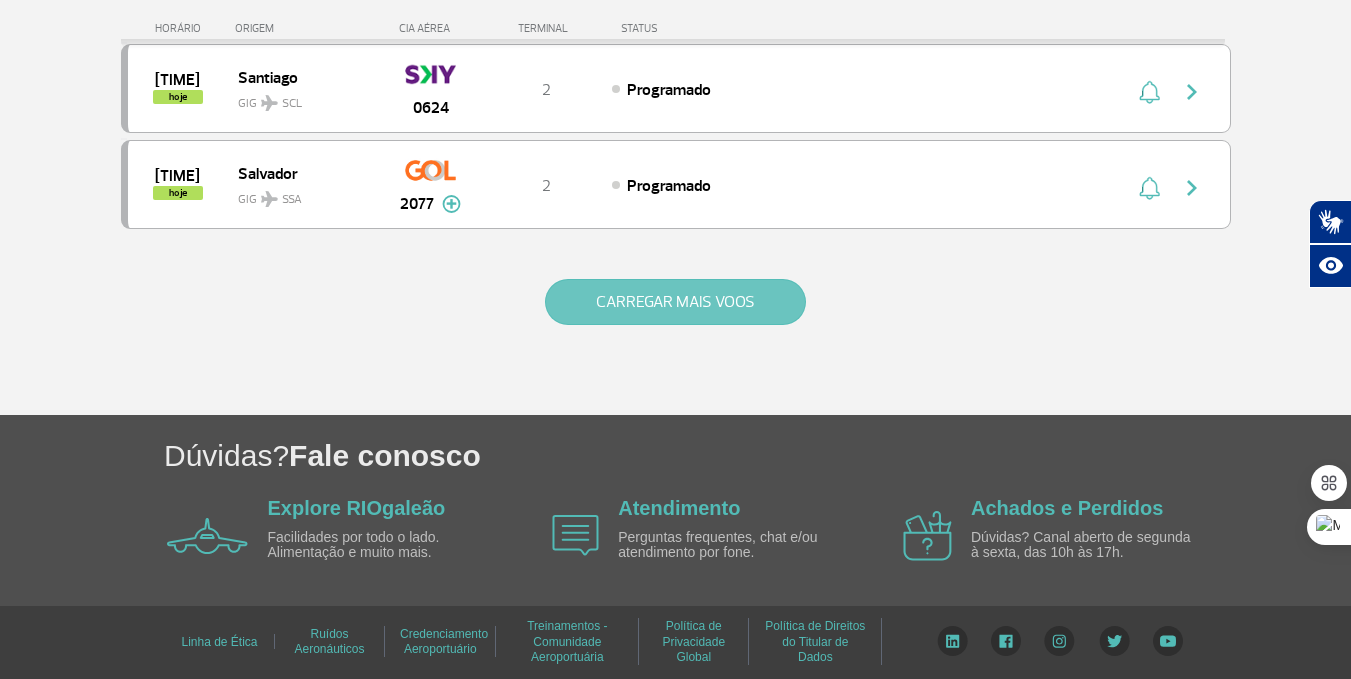 click on "CARREGAR MAIS VOOS" at bounding box center (675, 302) 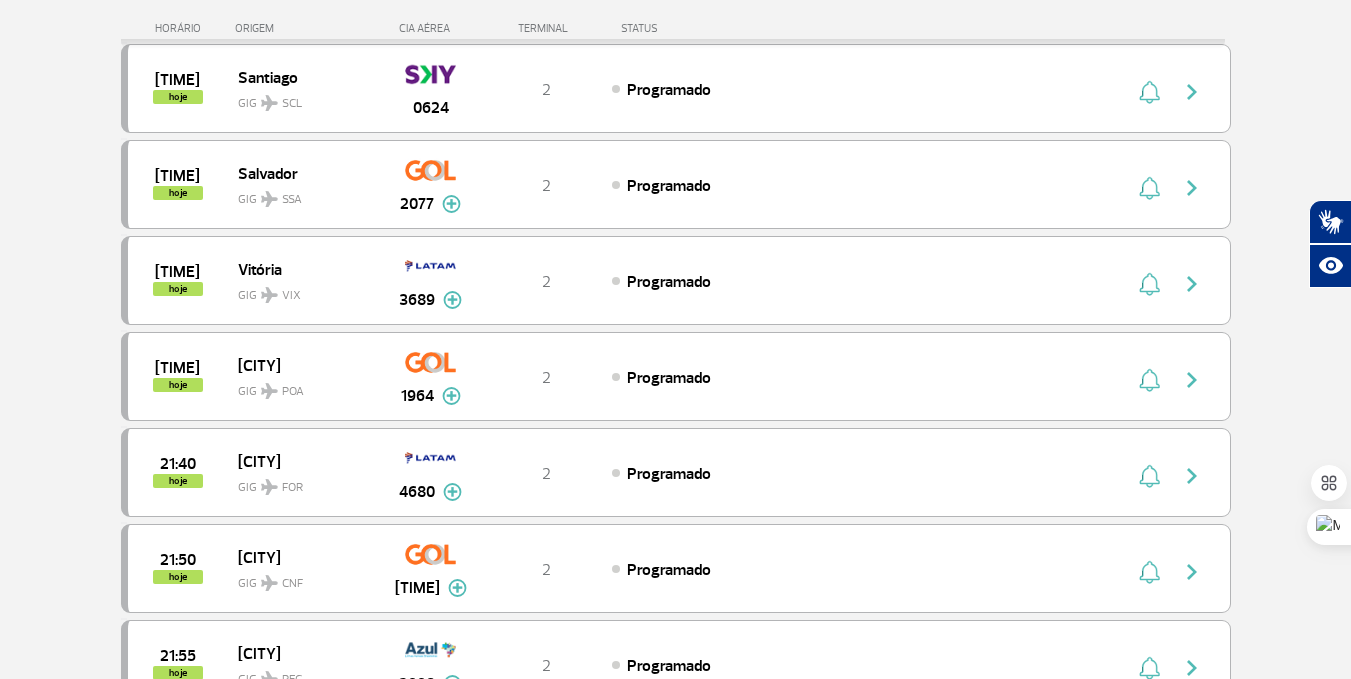 scroll, scrollTop: 5770, scrollLeft: 0, axis: vertical 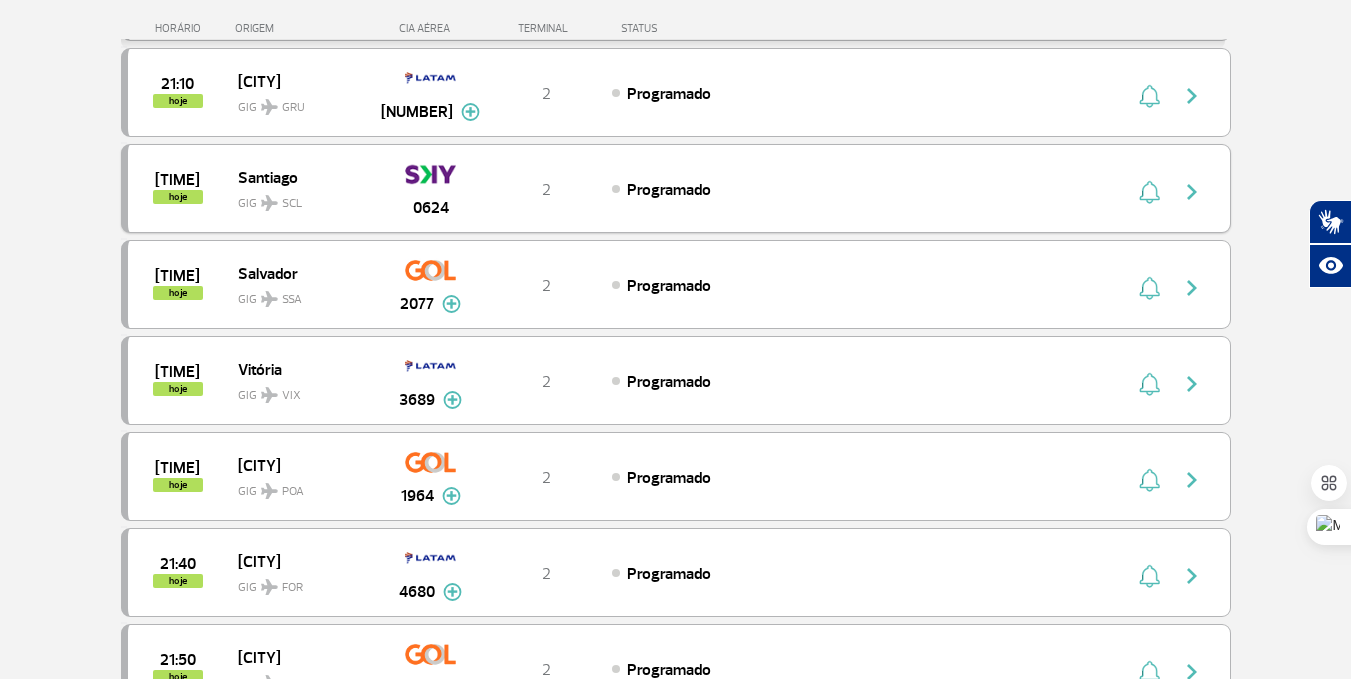 click at bounding box center (1192, 192) 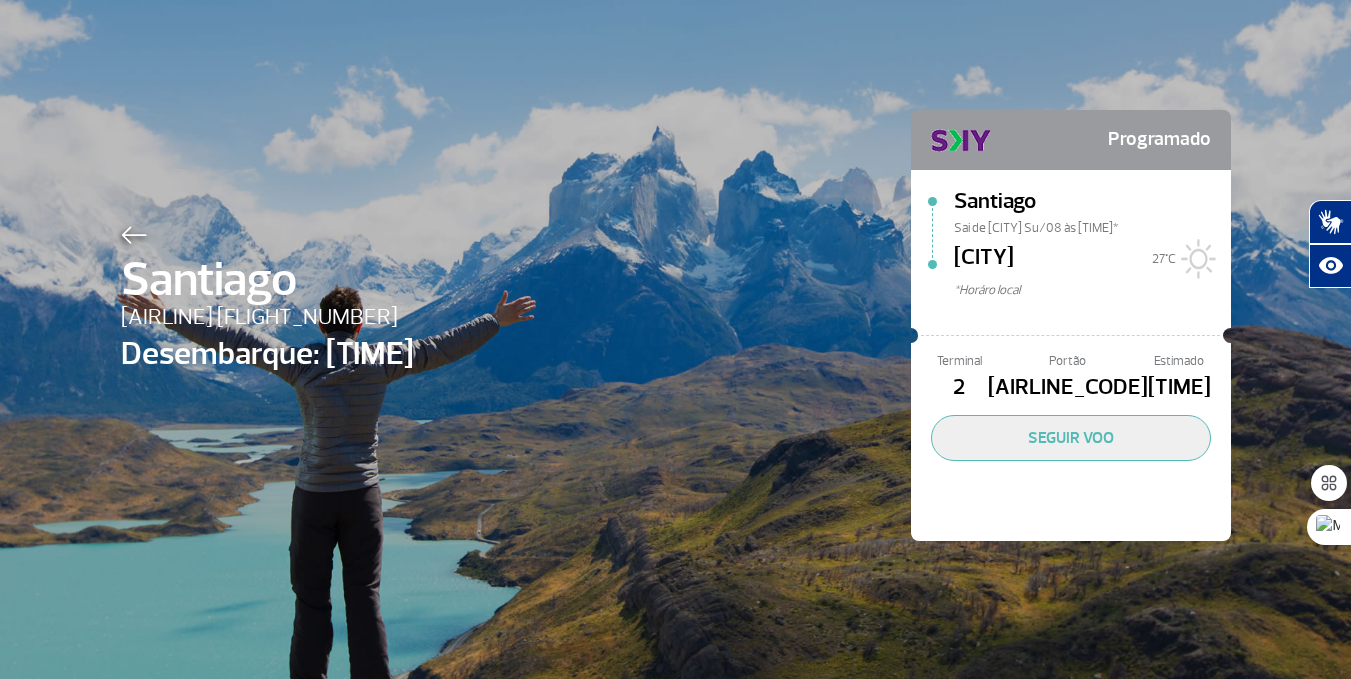 scroll, scrollTop: 0, scrollLeft: 0, axis: both 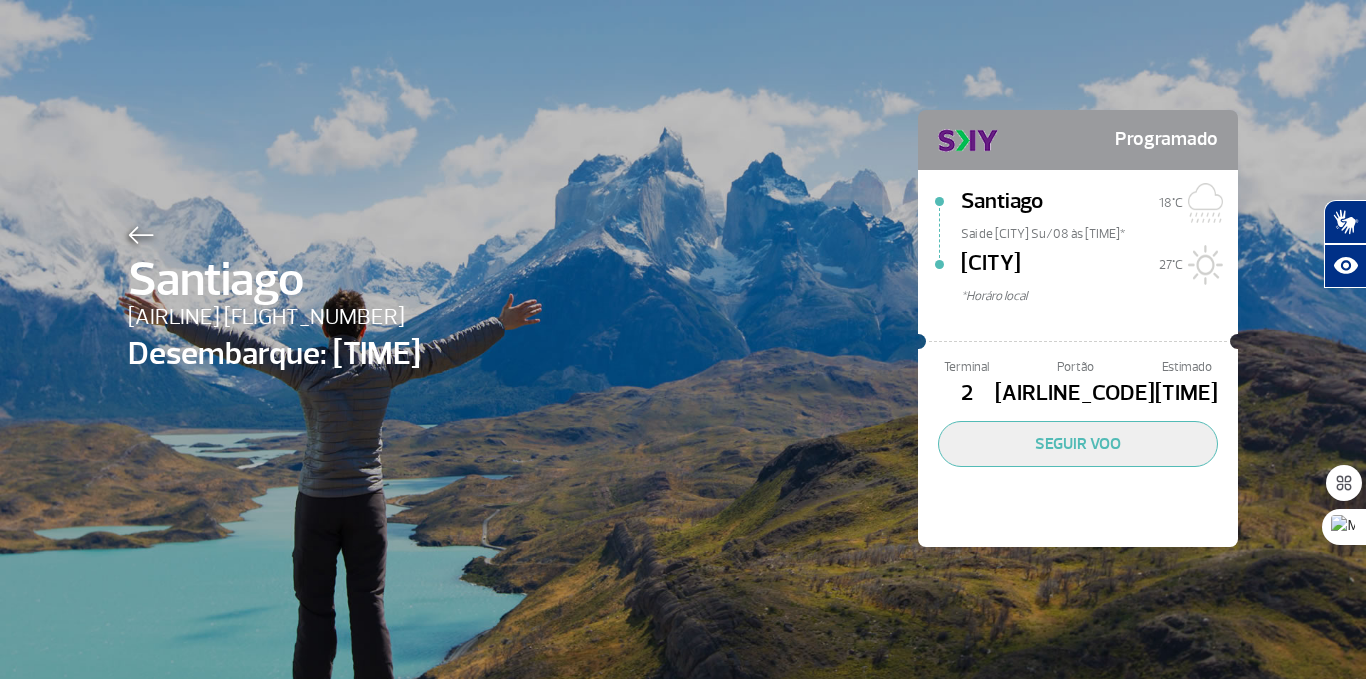 click 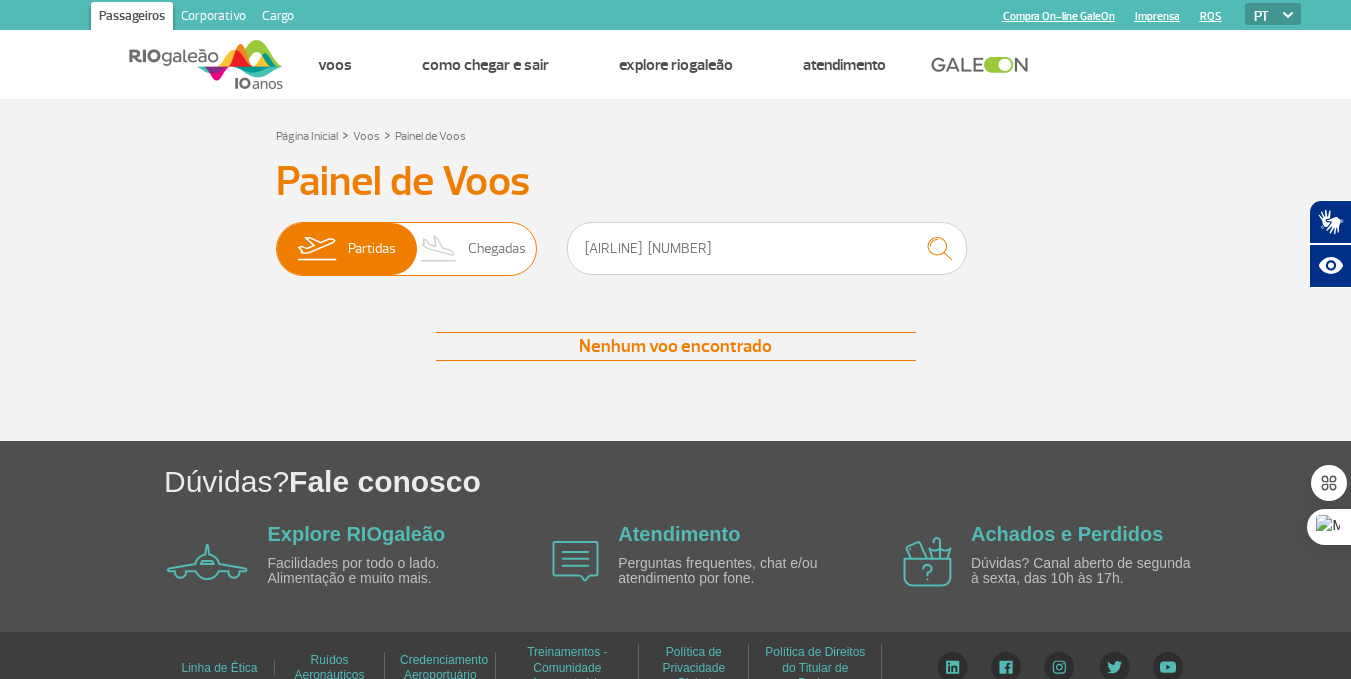click on "Chegadas" at bounding box center [497, 249] 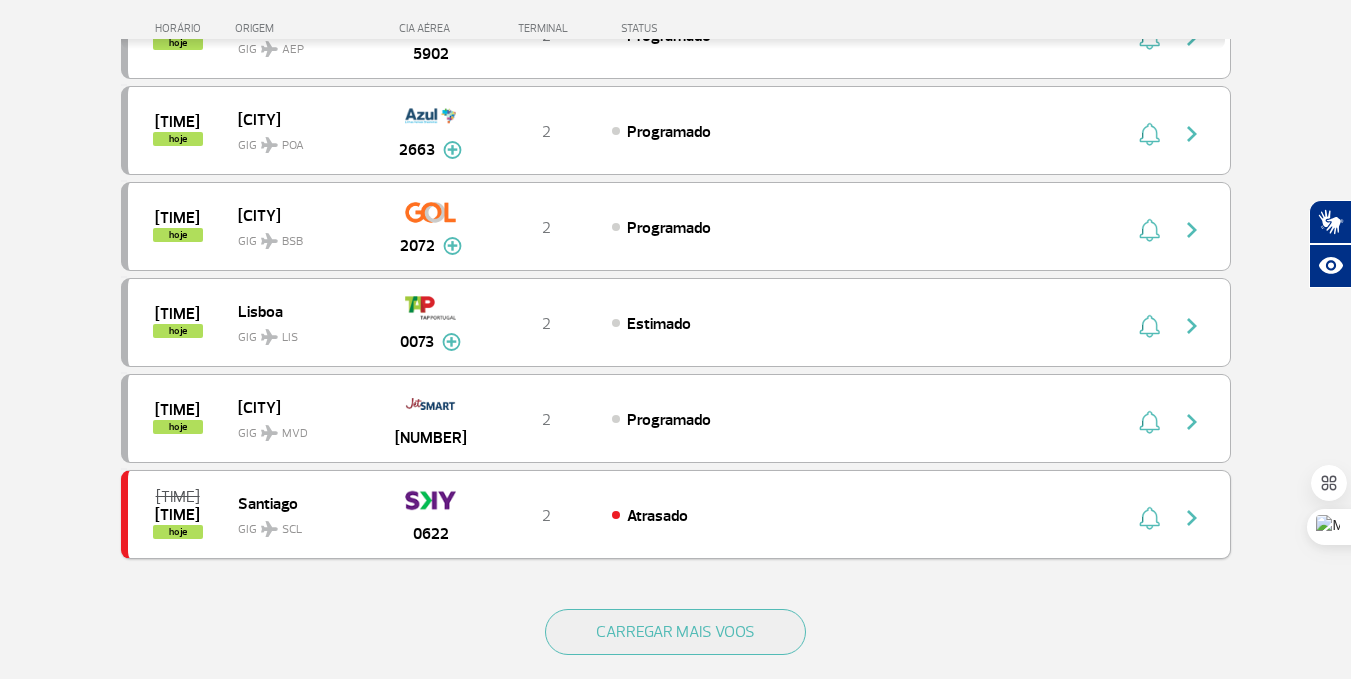 scroll, scrollTop: 2000, scrollLeft: 0, axis: vertical 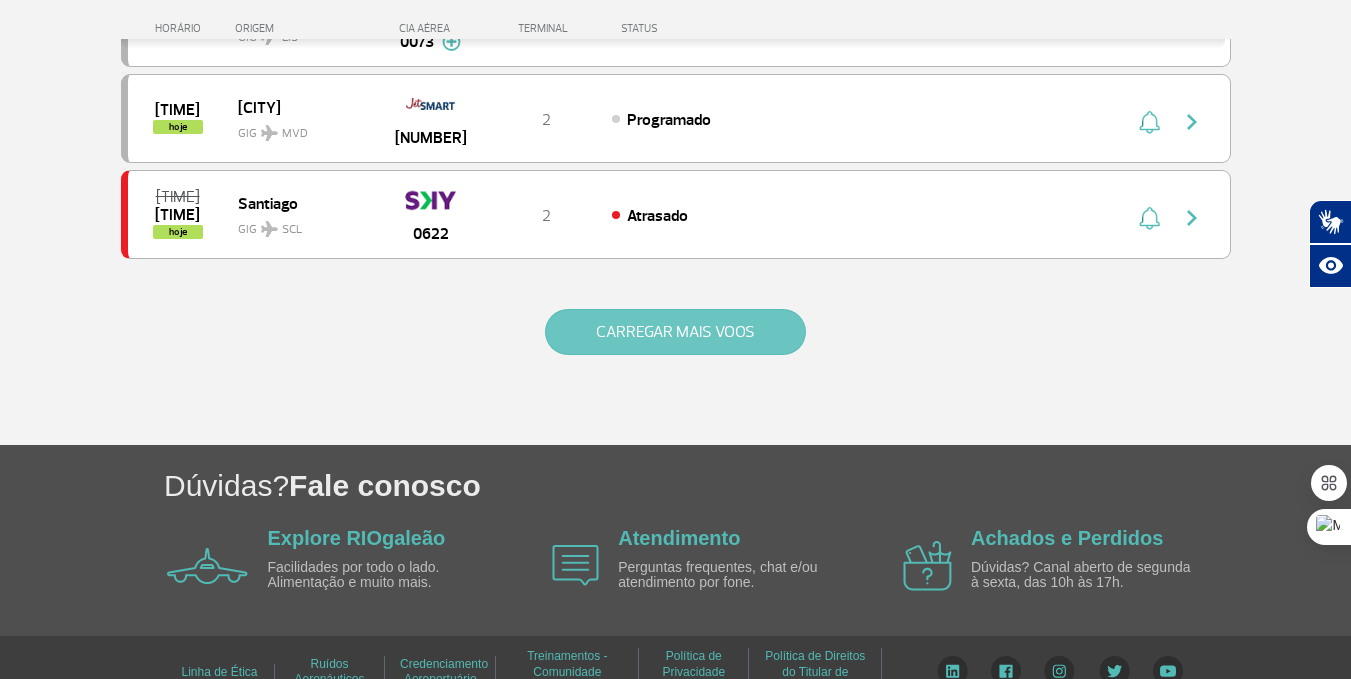 click on "CARREGAR MAIS VOOS" at bounding box center (675, 332) 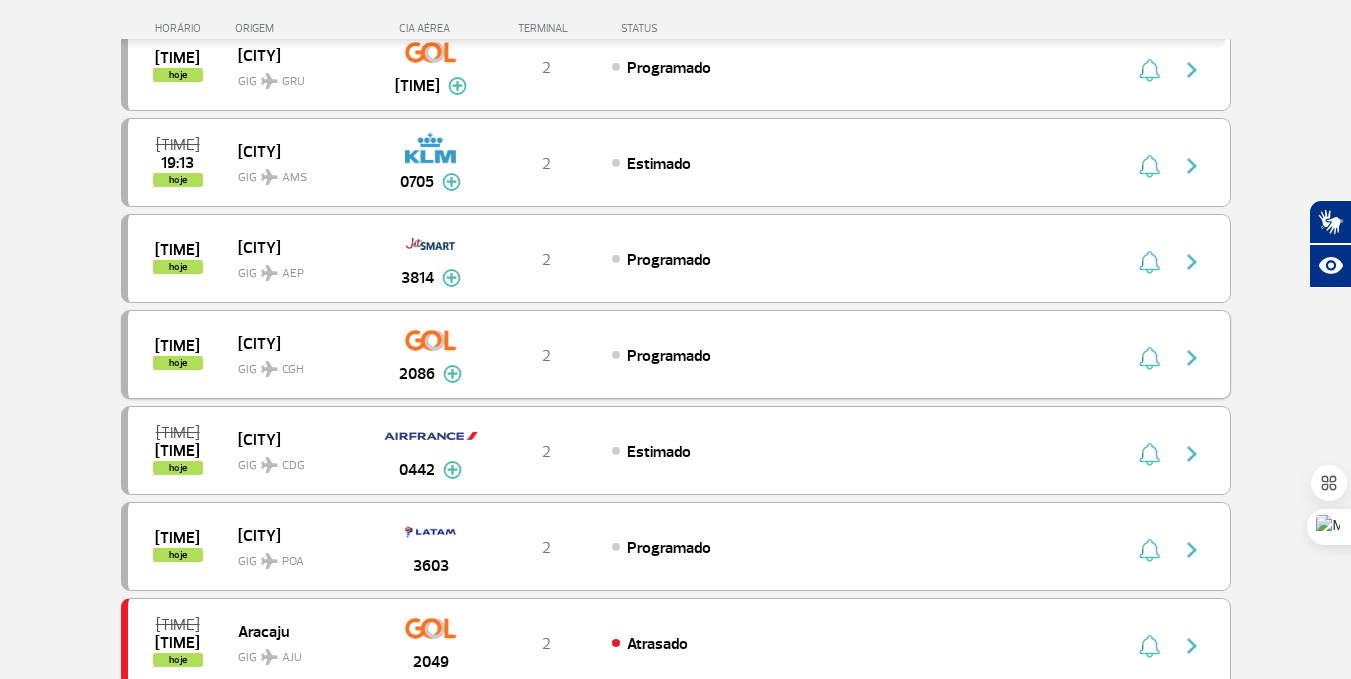 scroll, scrollTop: 3900, scrollLeft: 0, axis: vertical 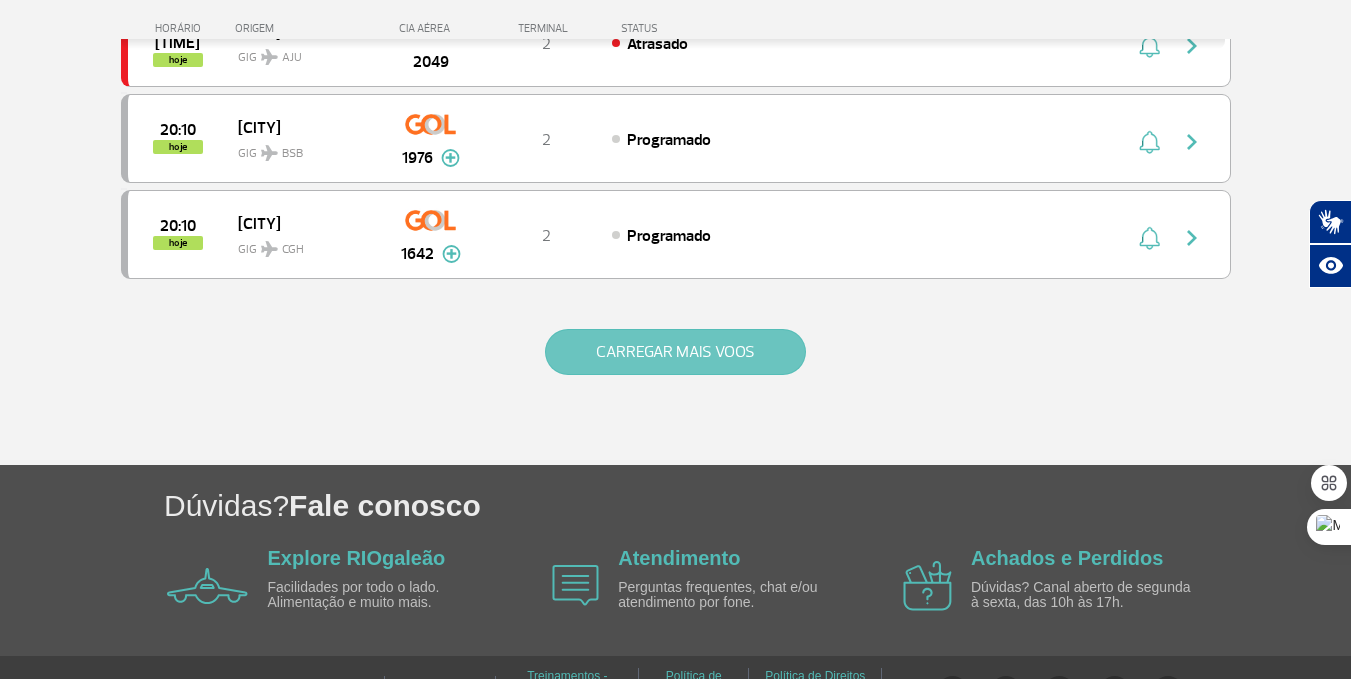 click on "CARREGAR MAIS VOOS" at bounding box center [675, 352] 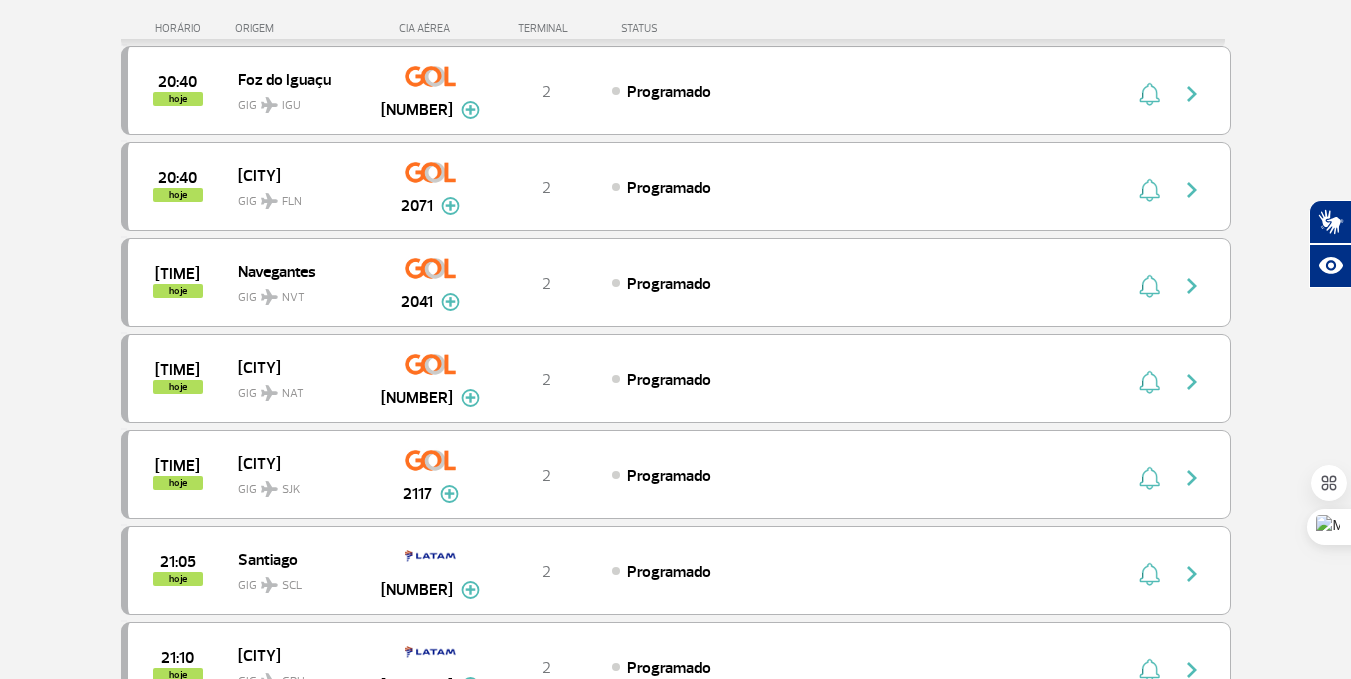 scroll, scrollTop: 5700, scrollLeft: 0, axis: vertical 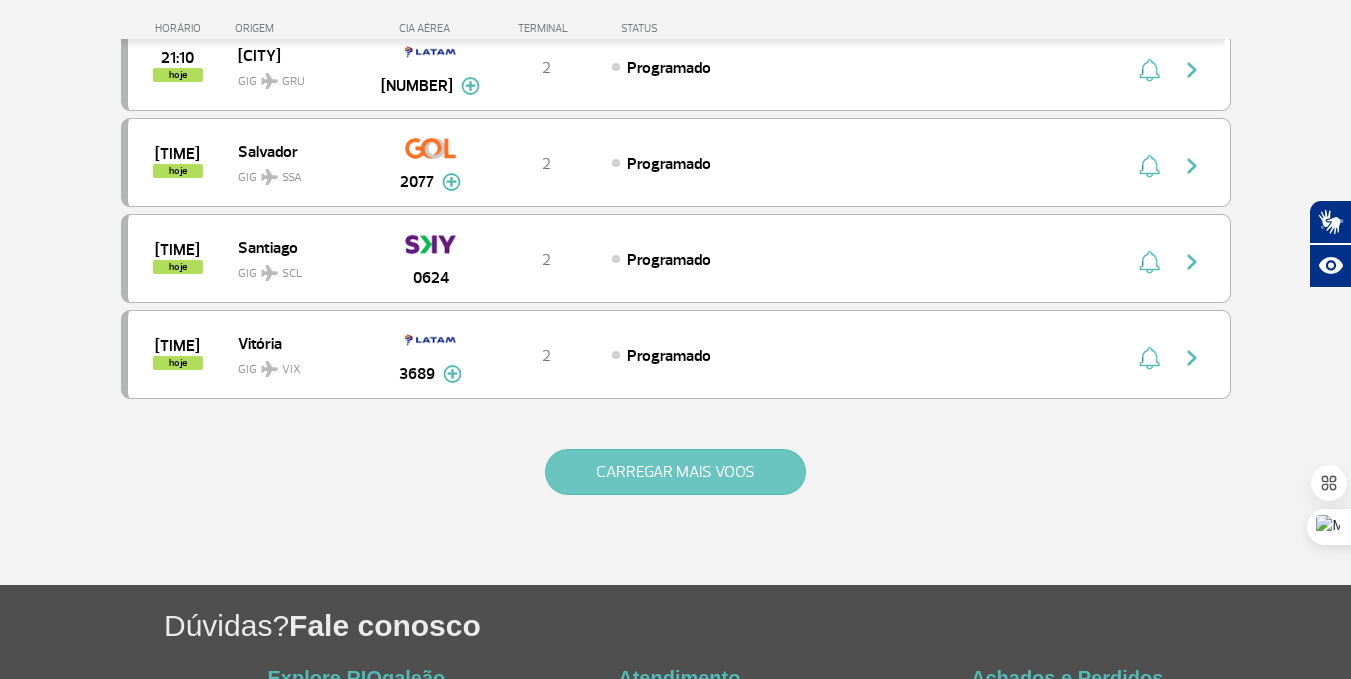 click on "CARREGAR MAIS VOOS" at bounding box center (675, 472) 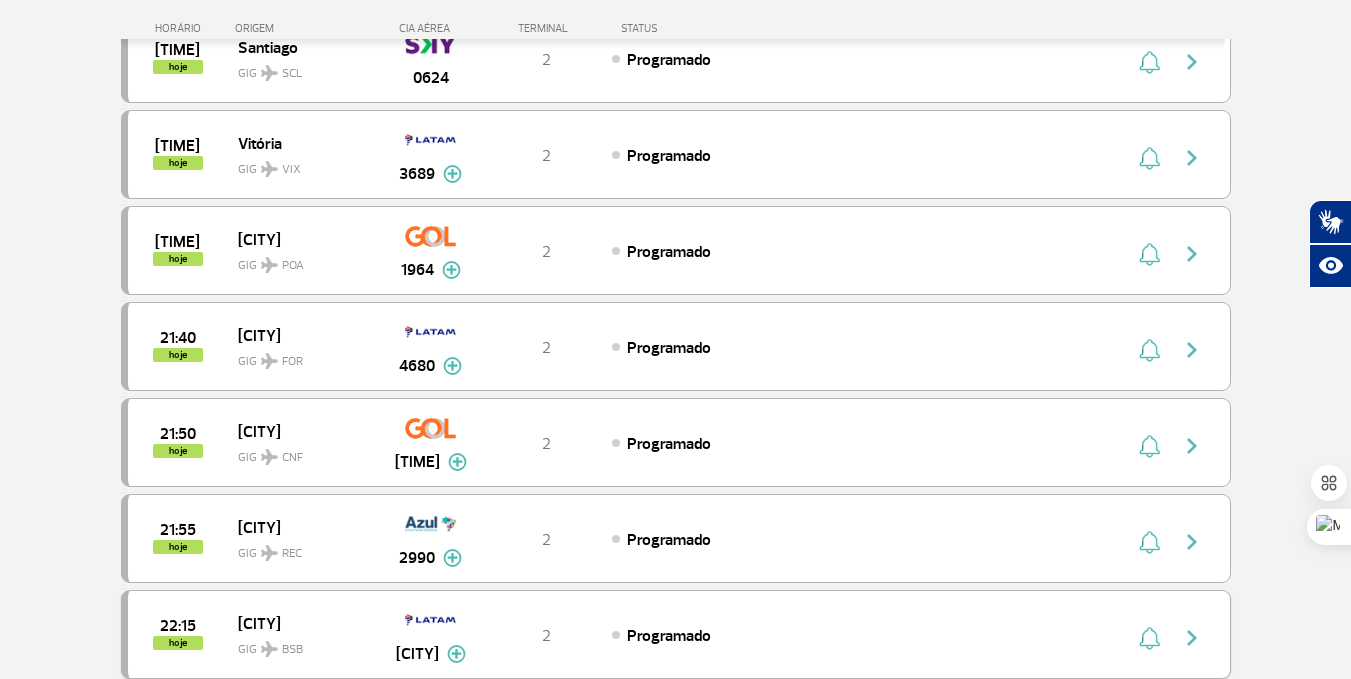scroll, scrollTop: 5800, scrollLeft: 0, axis: vertical 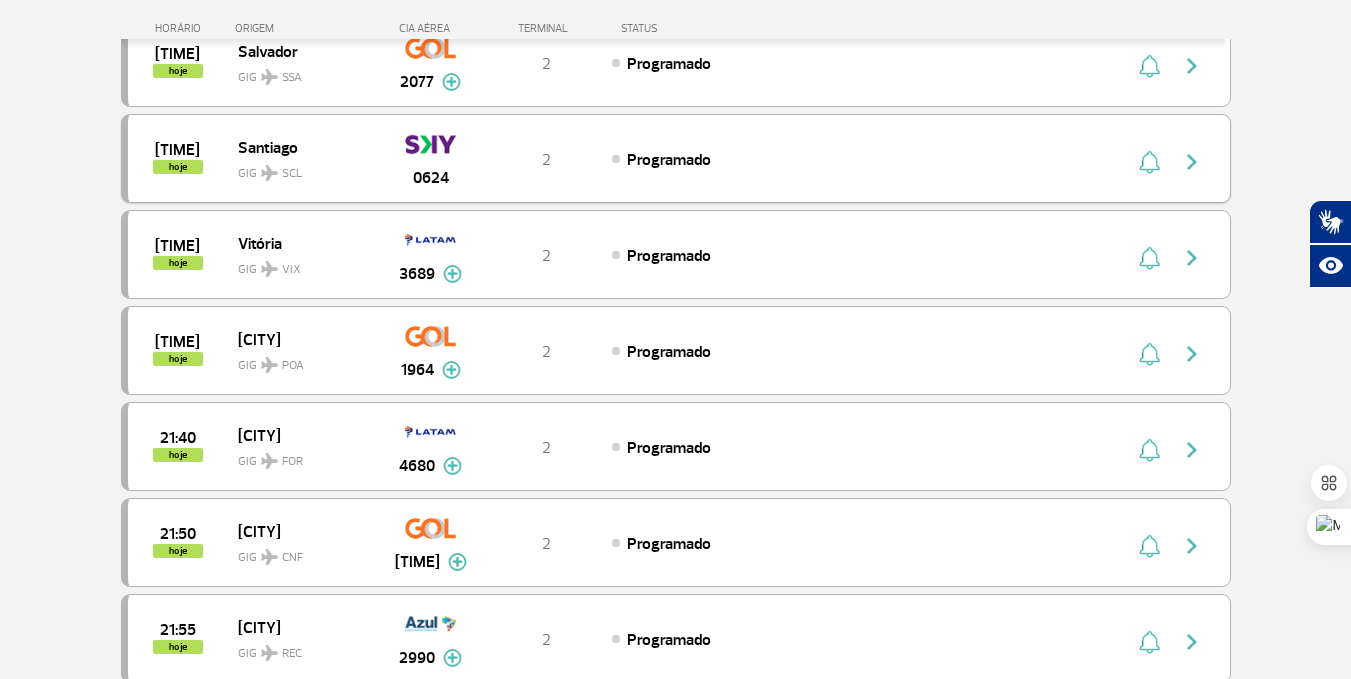 click at bounding box center [1192, 162] 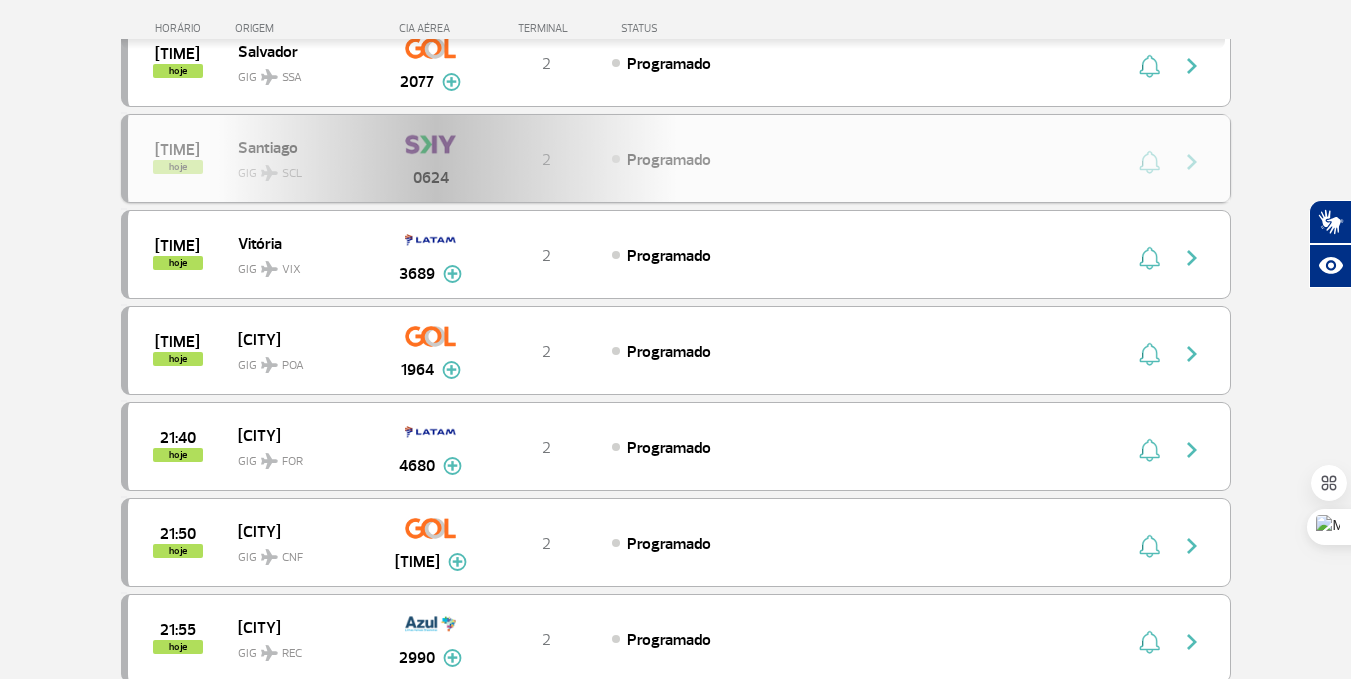 scroll, scrollTop: 0, scrollLeft: 0, axis: both 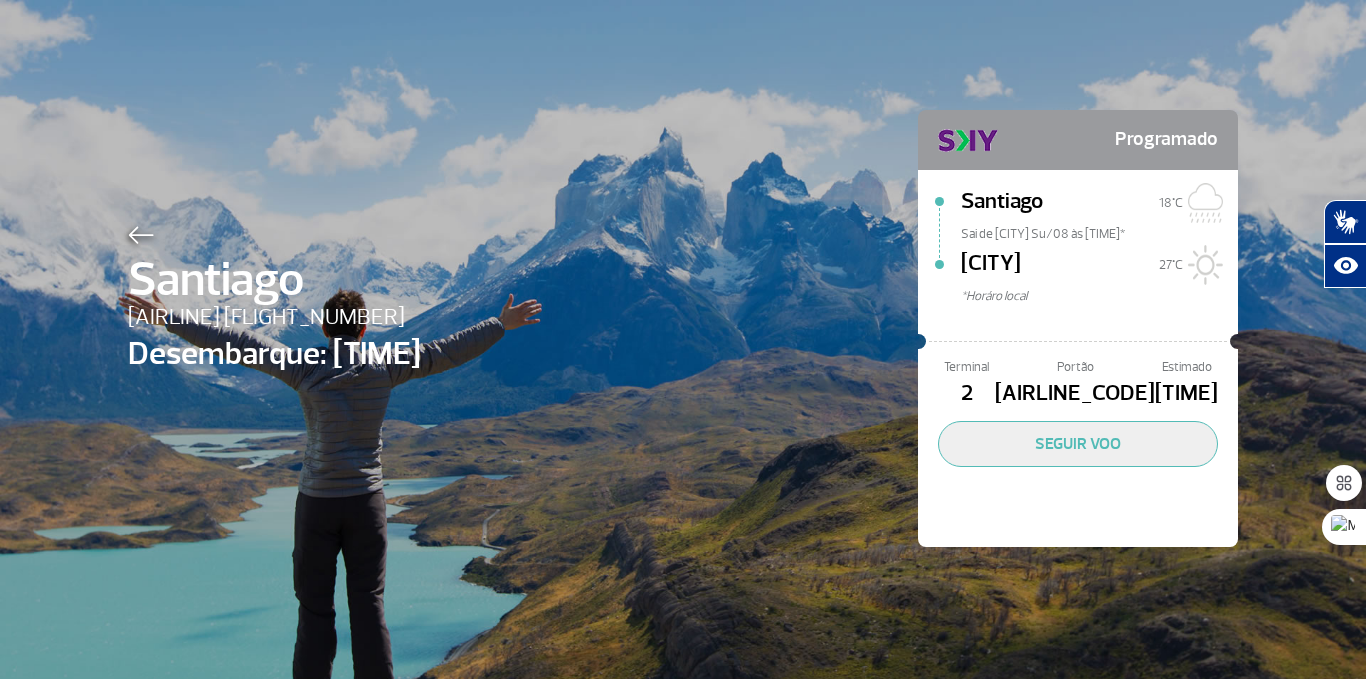 click on "*Horáro local" 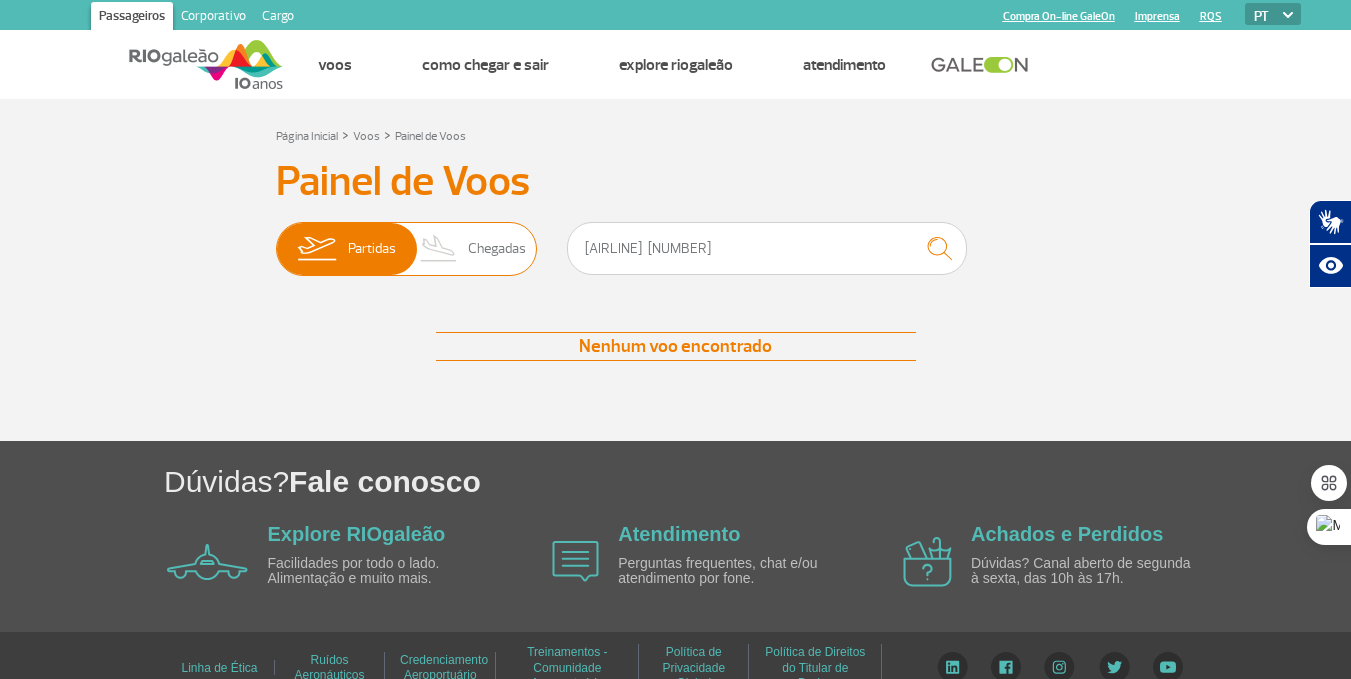 click on "Chegadas" at bounding box center (497, 249) 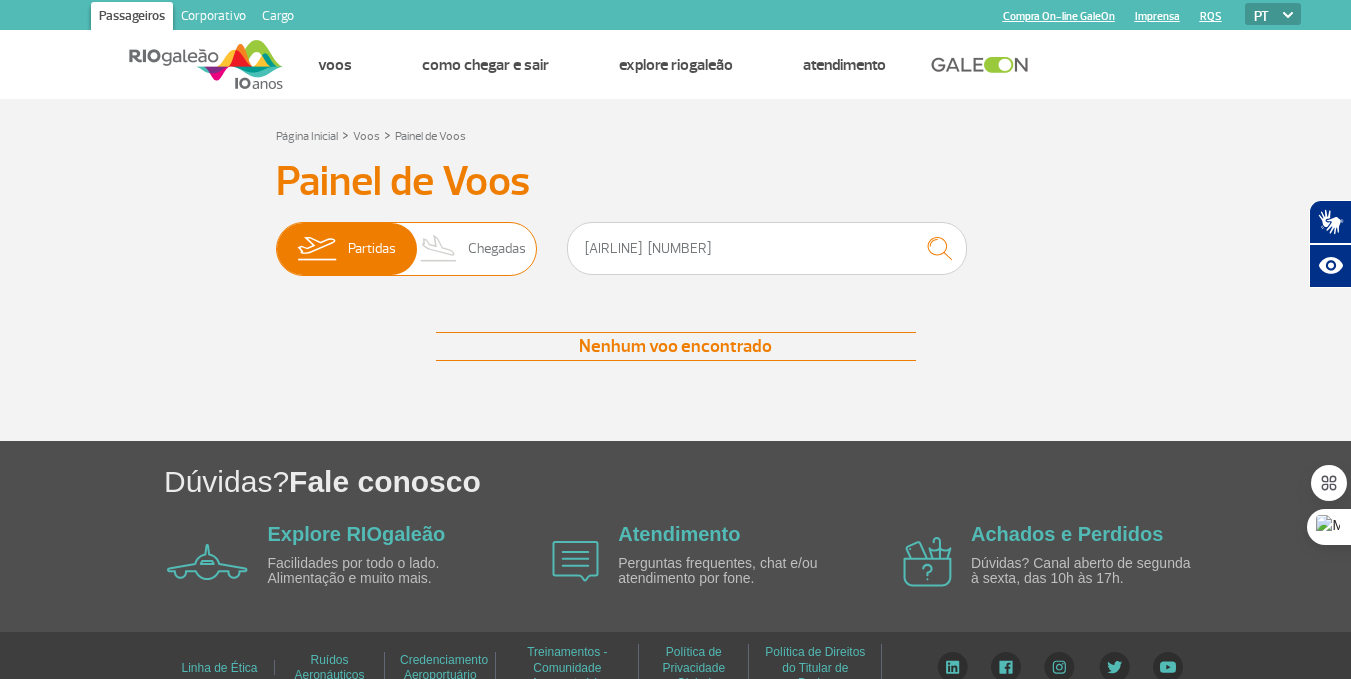 click on "Partidas   Chegadas" at bounding box center (276, 239) 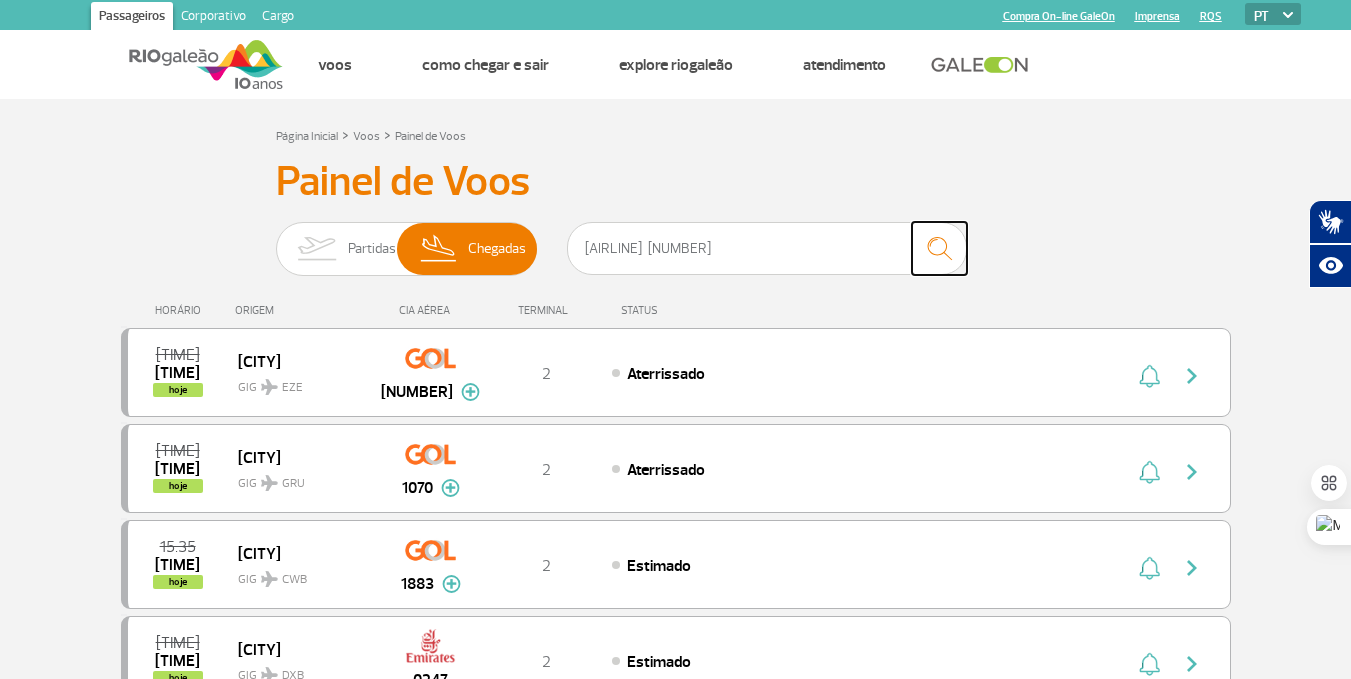 click at bounding box center (939, 248) 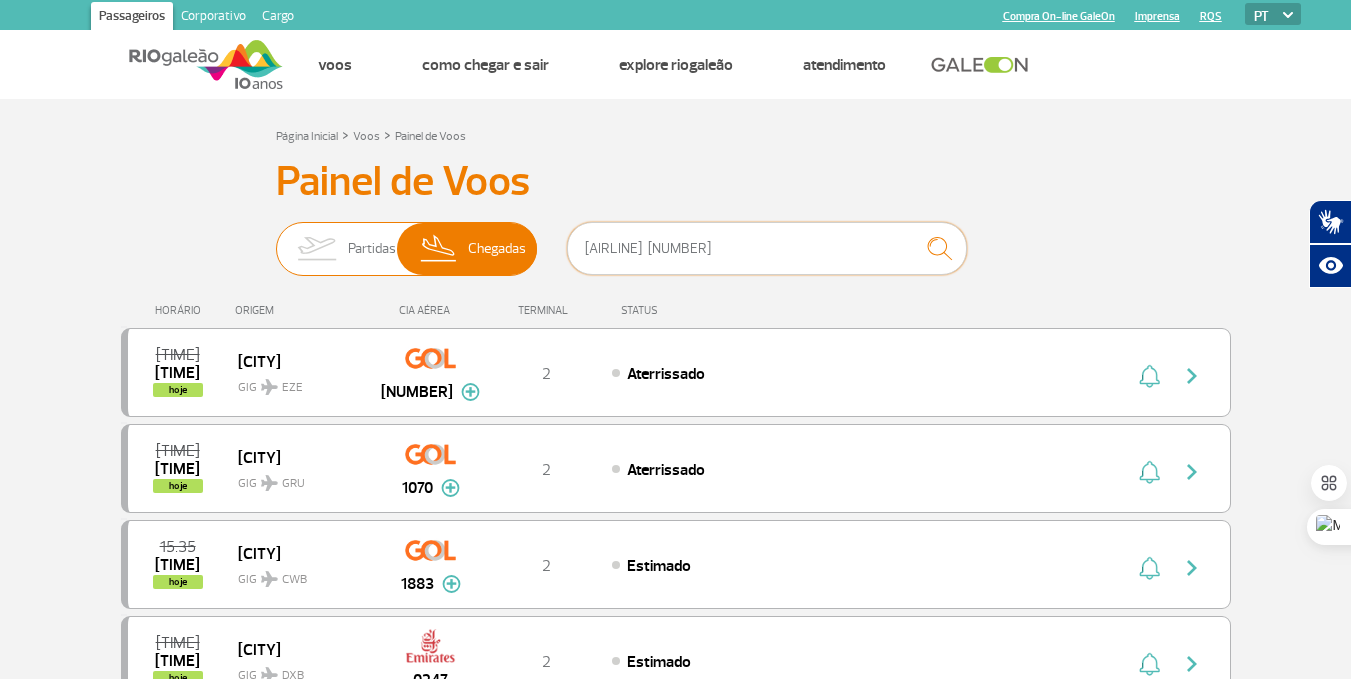 drag, startPoint x: 654, startPoint y: 254, endPoint x: 407, endPoint y: 248, distance: 247.07286 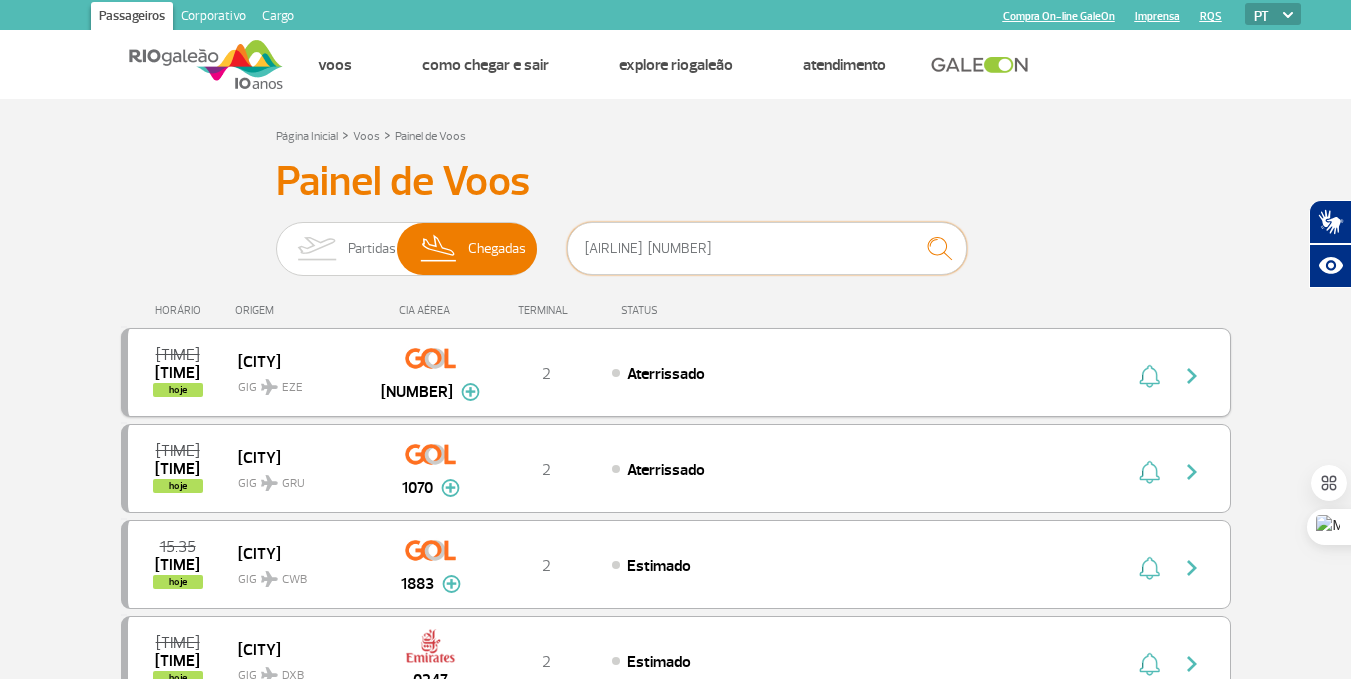 paste 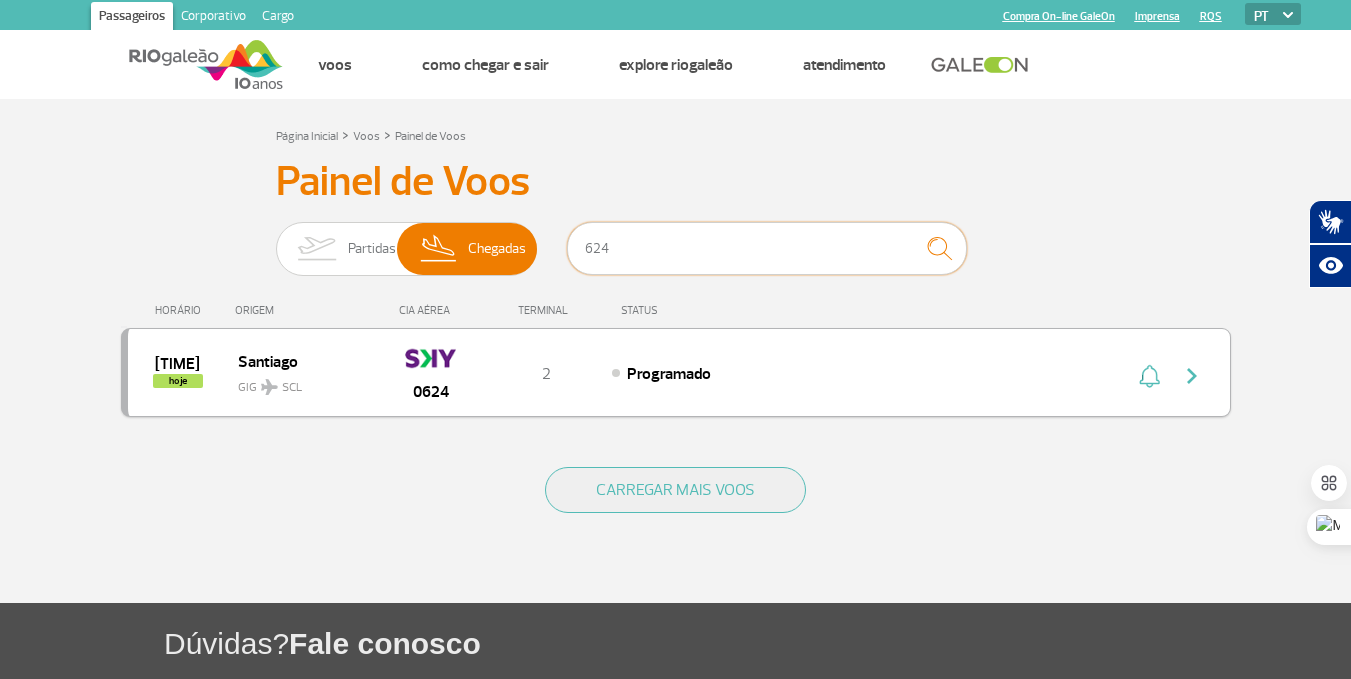type on "624" 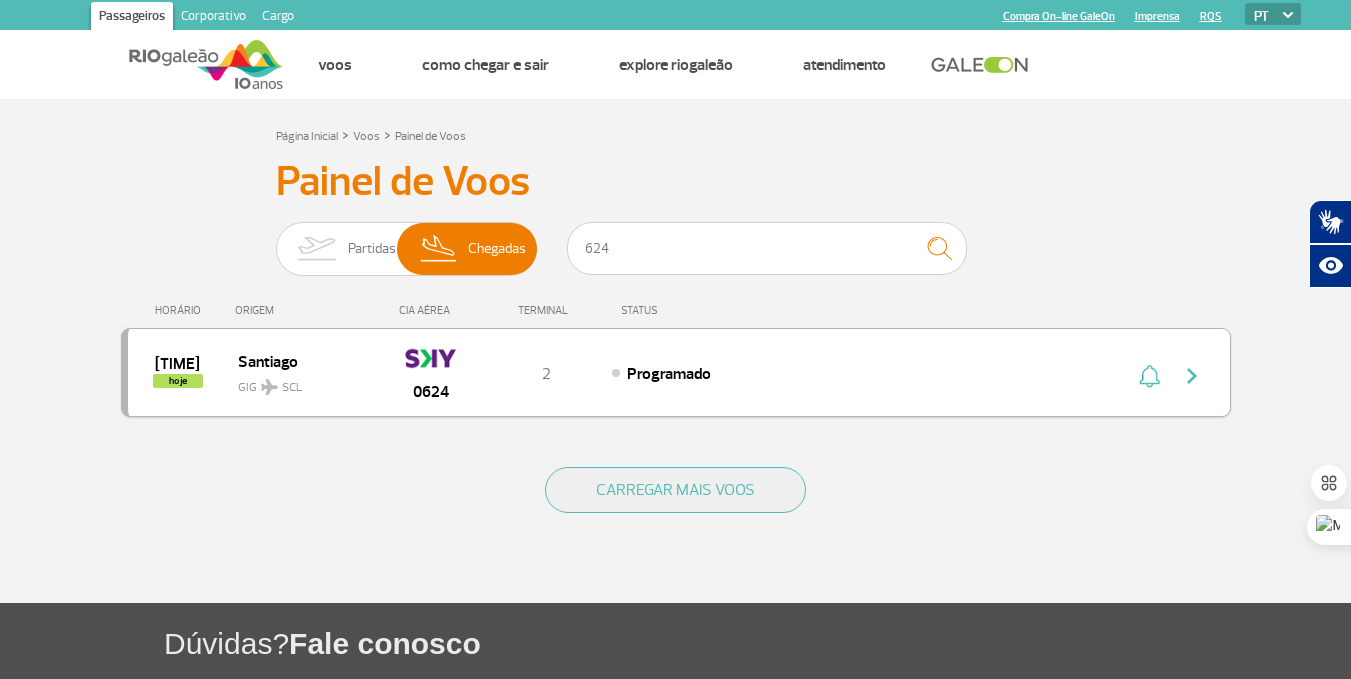 click at bounding box center (1192, 376) 